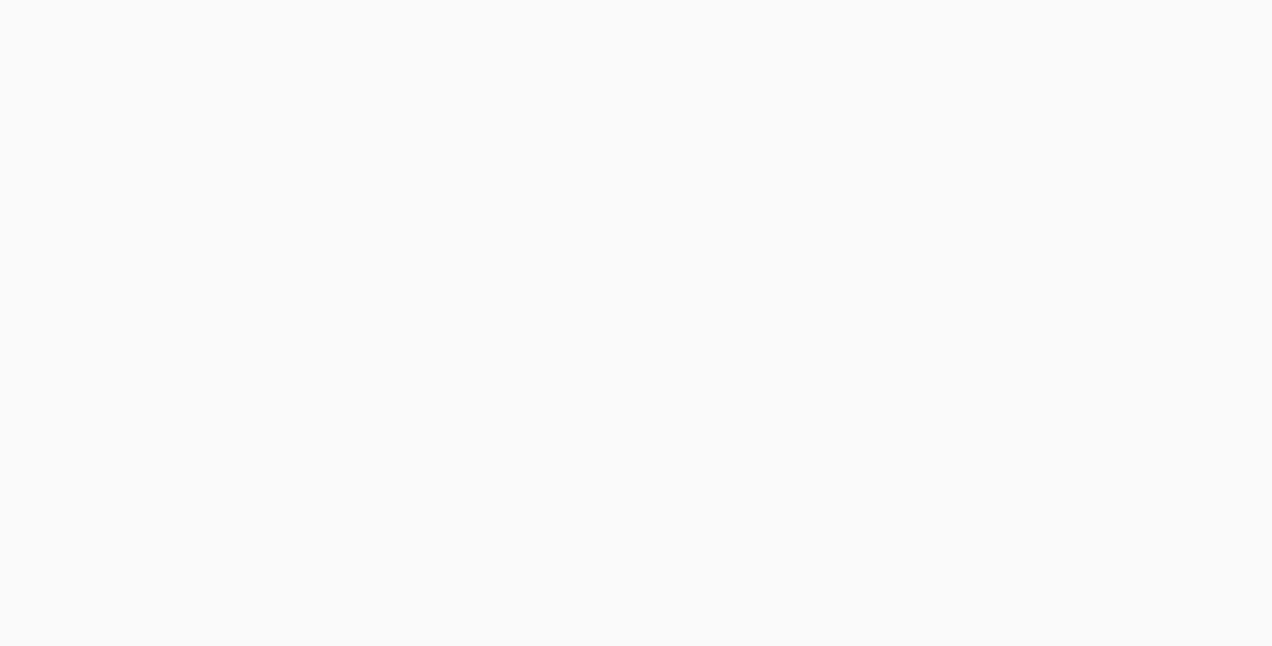 scroll, scrollTop: 0, scrollLeft: 0, axis: both 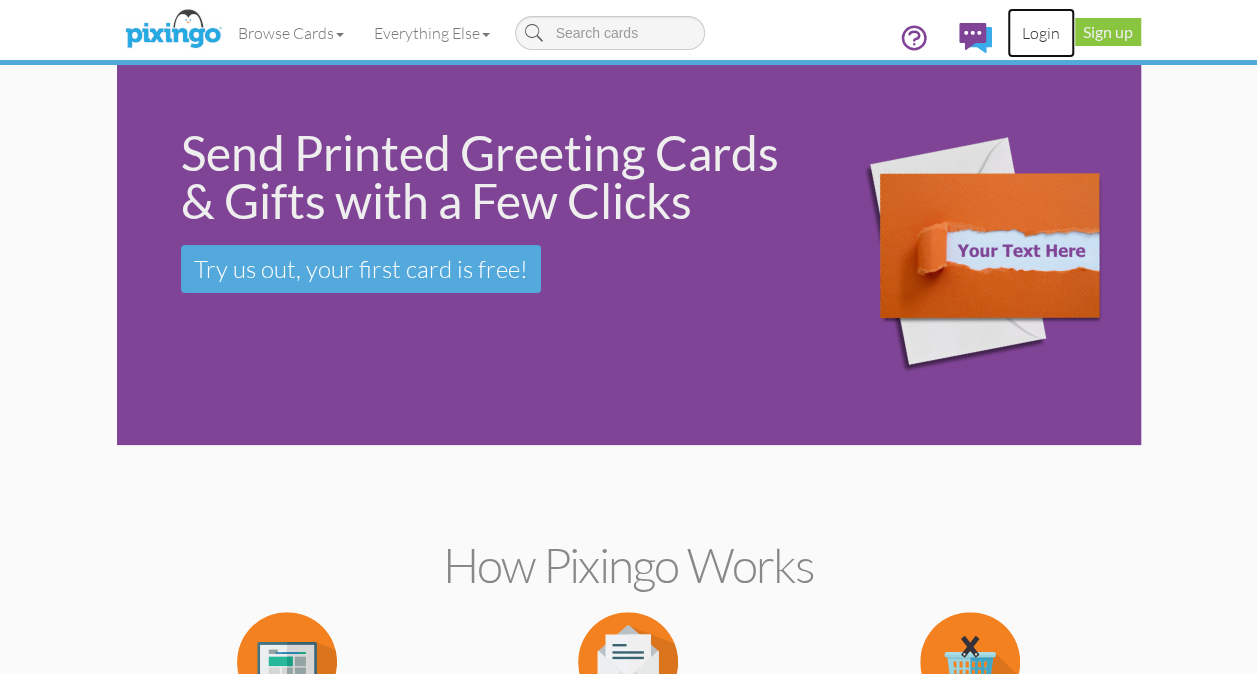 click on "Login" at bounding box center [1041, 33] 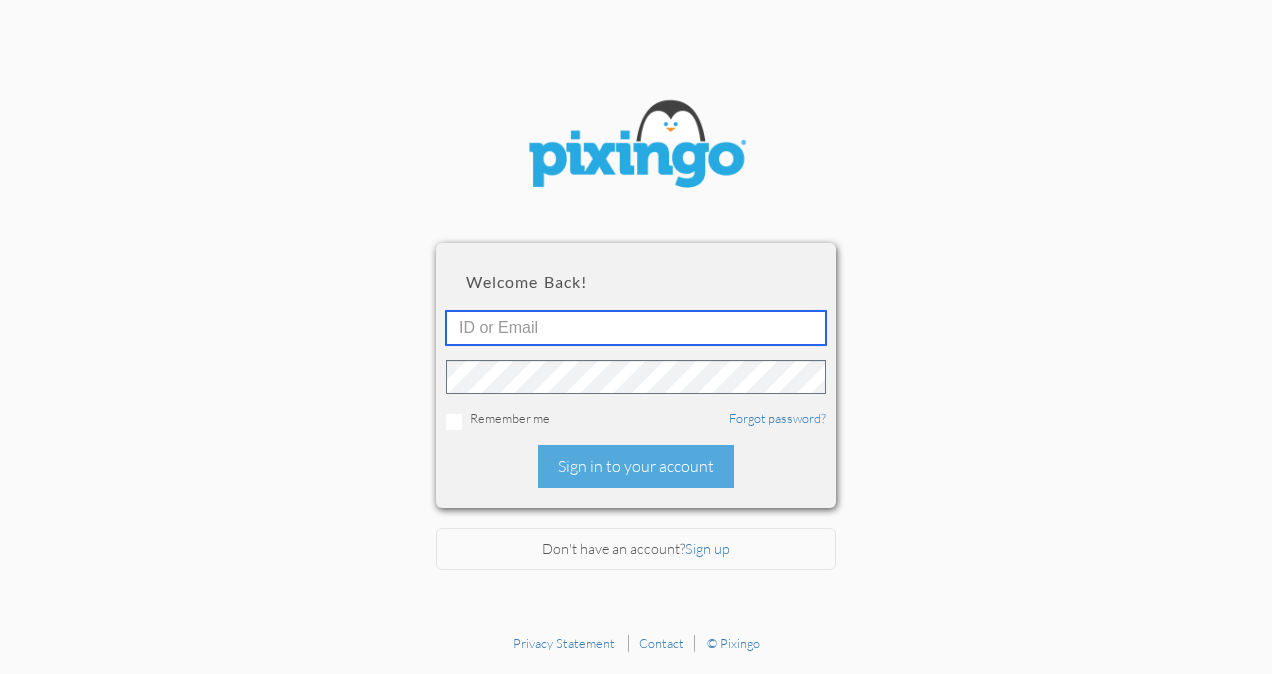 type on "5725" 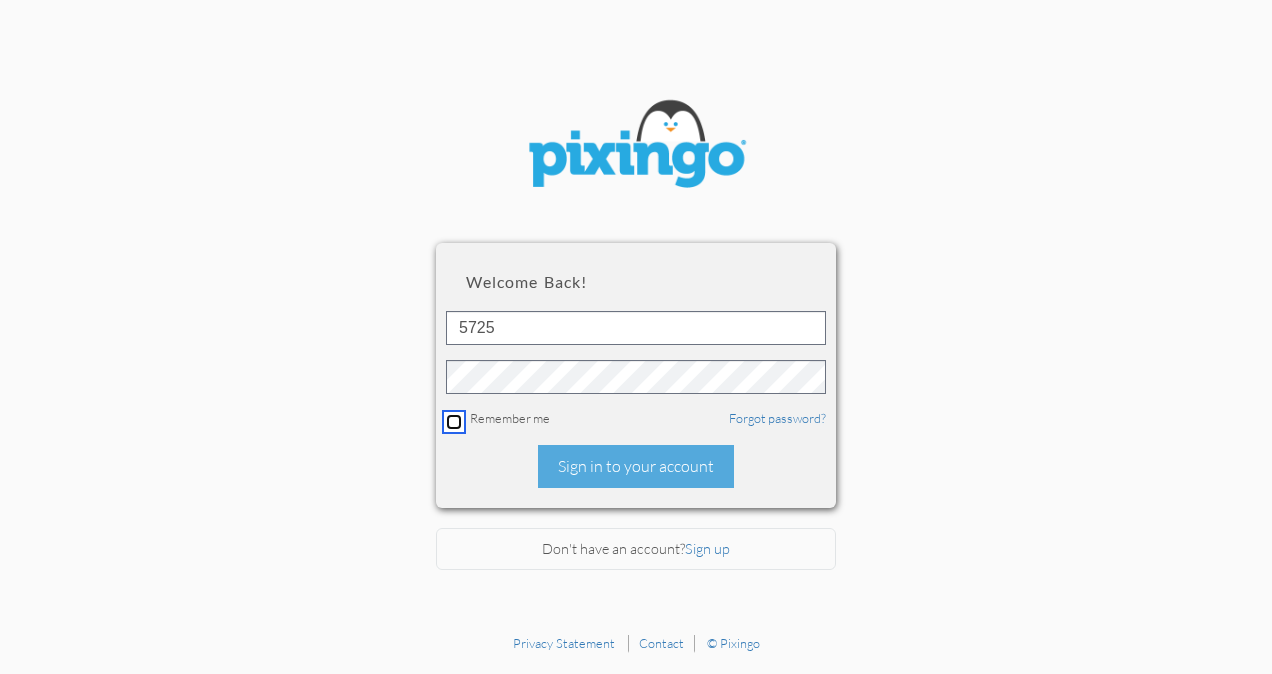 click at bounding box center [454, 422] 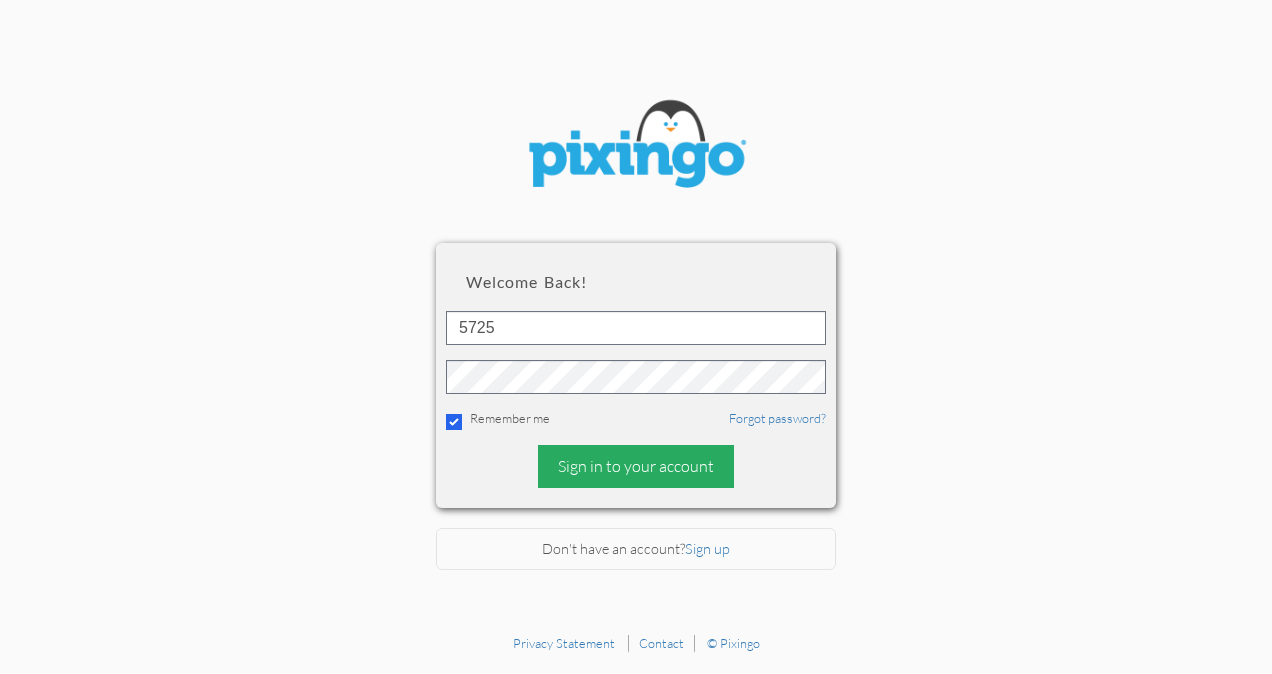 click on "Sign in to your account" at bounding box center (636, 466) 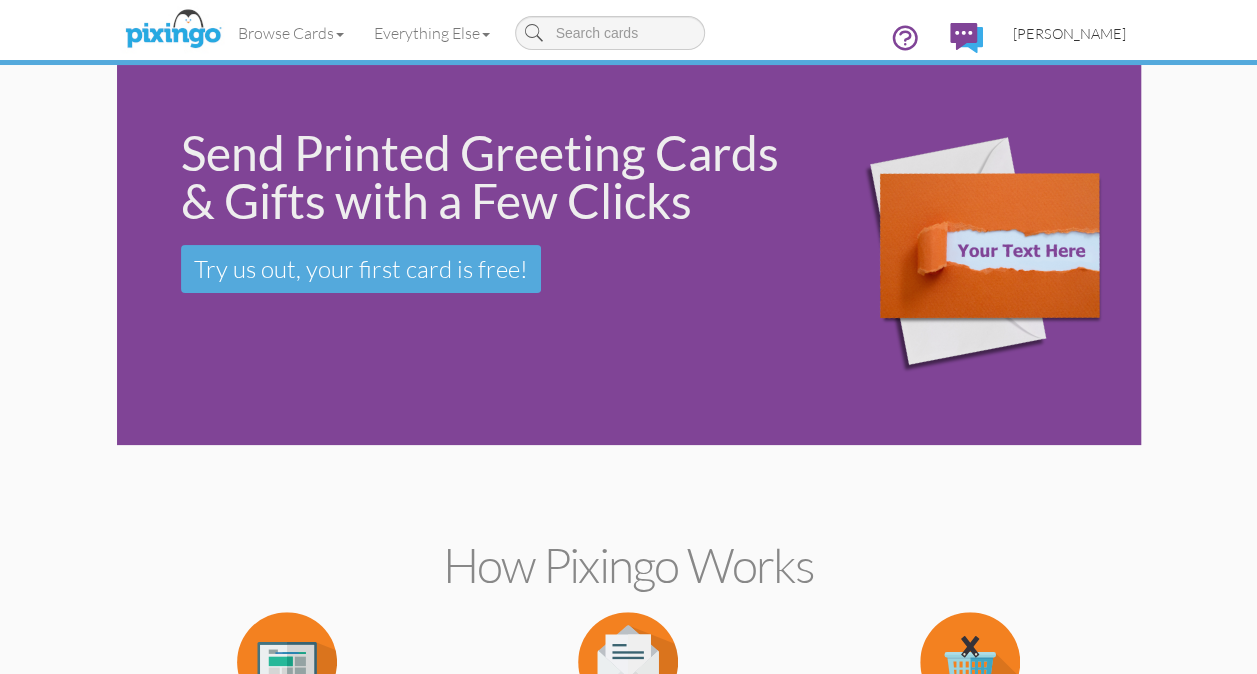 click on "[PERSON_NAME]" at bounding box center (1069, 33) 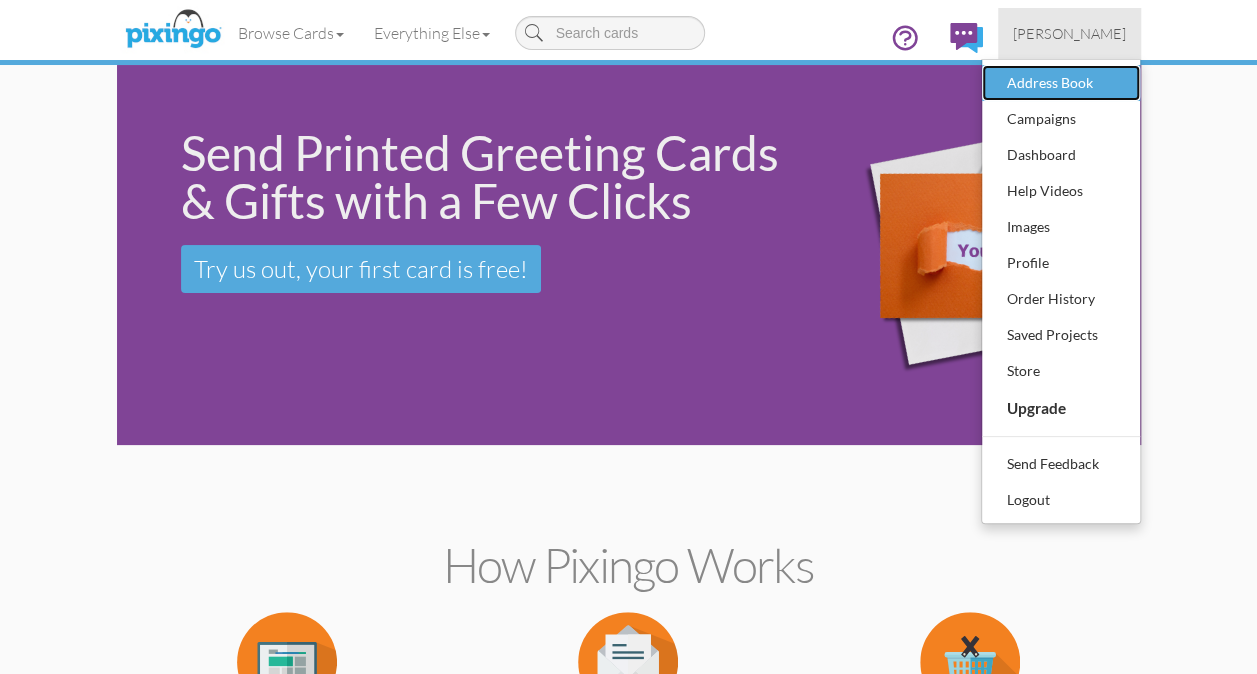 click on "Address Book" at bounding box center (1061, 83) 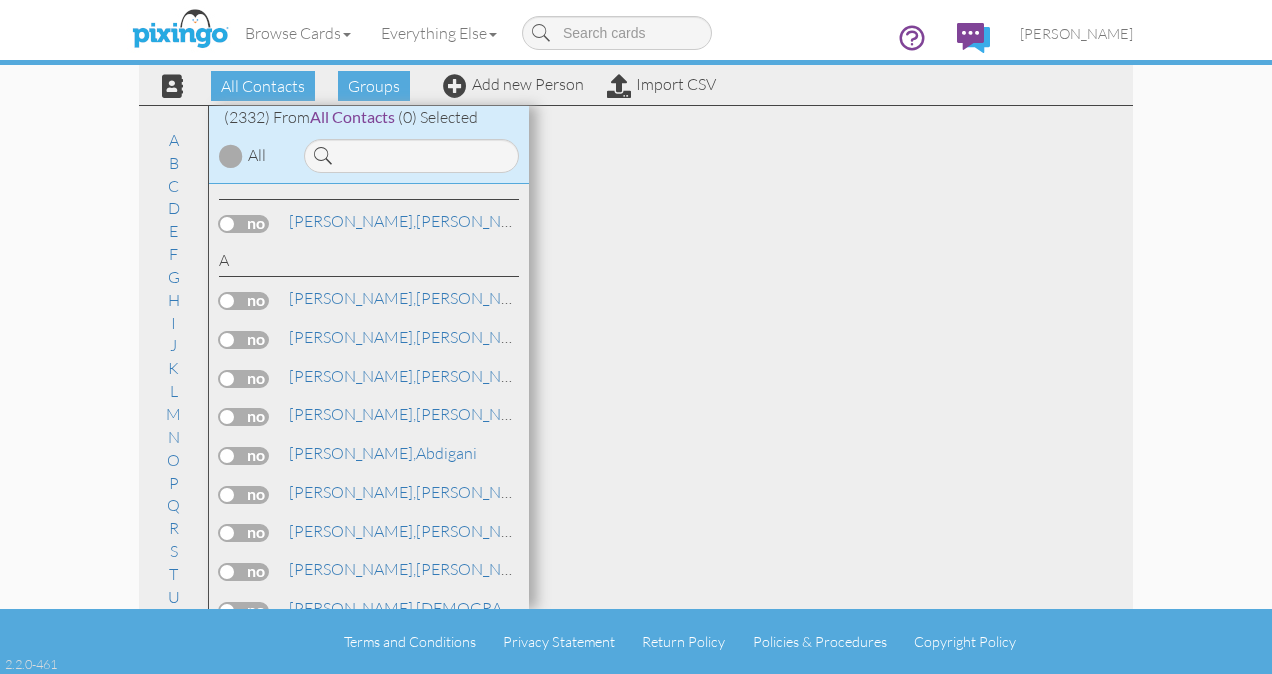click at bounding box center (411, 156) 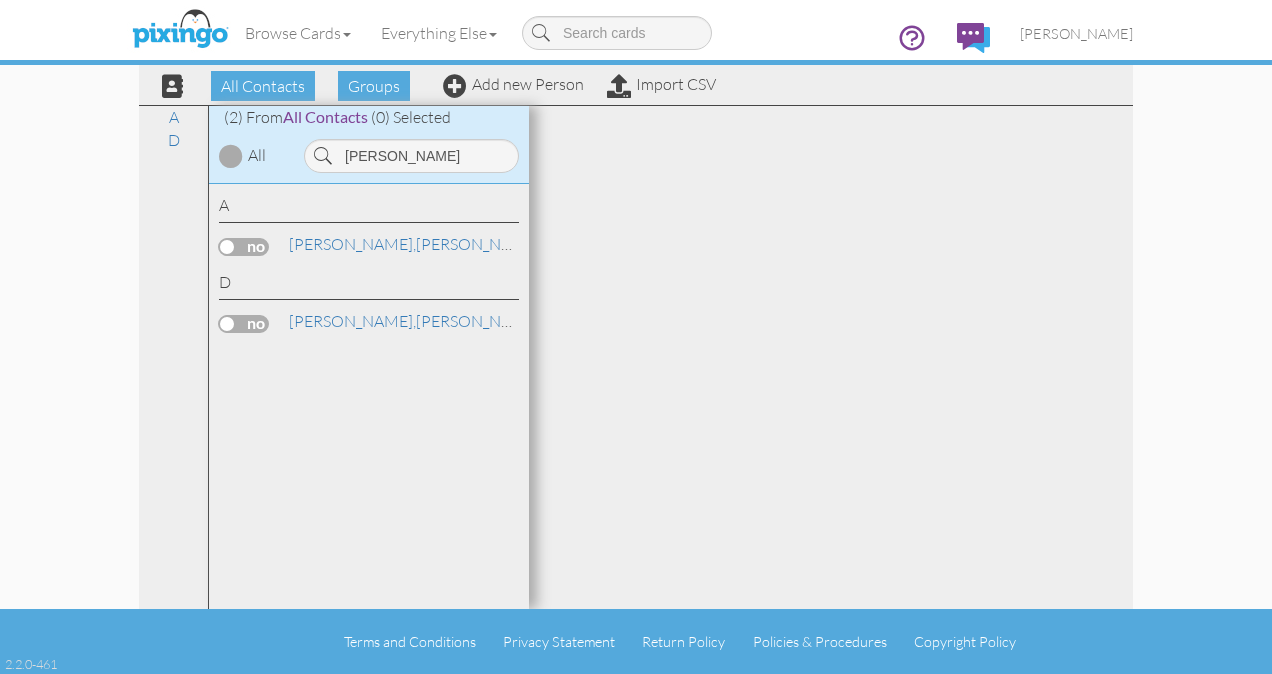 type on "[PERSON_NAME]" 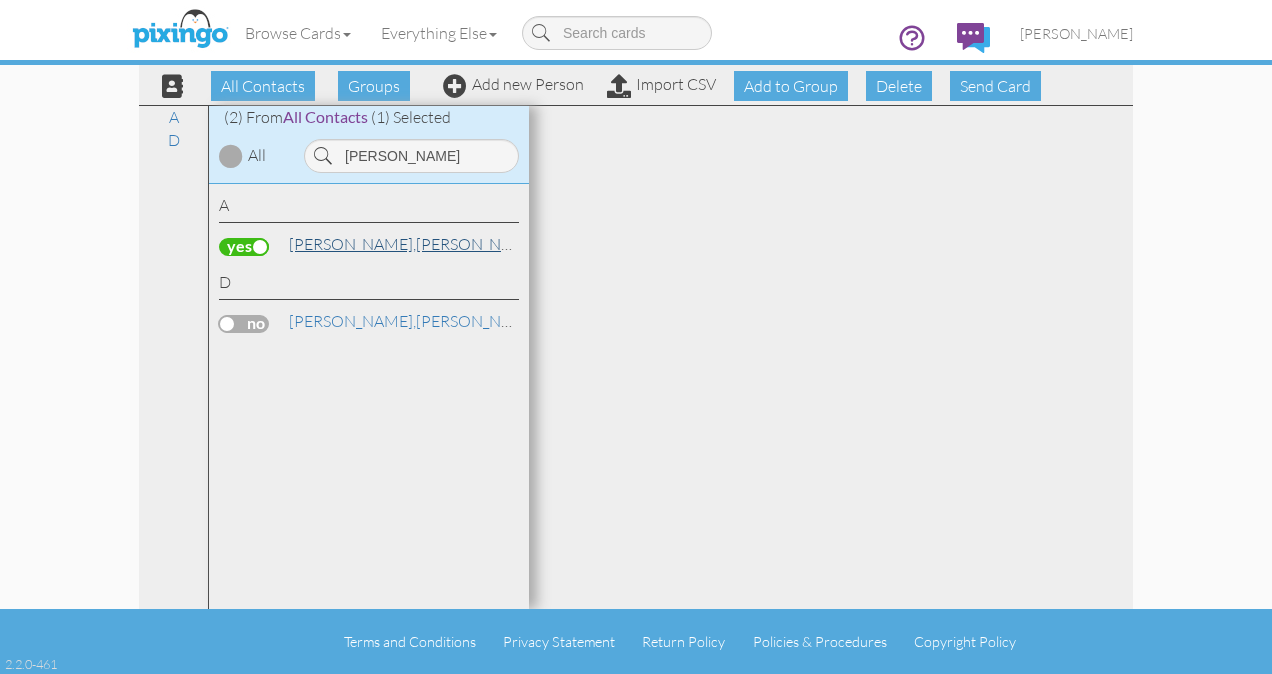 click on "[PERSON_NAME][GEOGRAPHIC_DATA]" at bounding box center (414, 244) 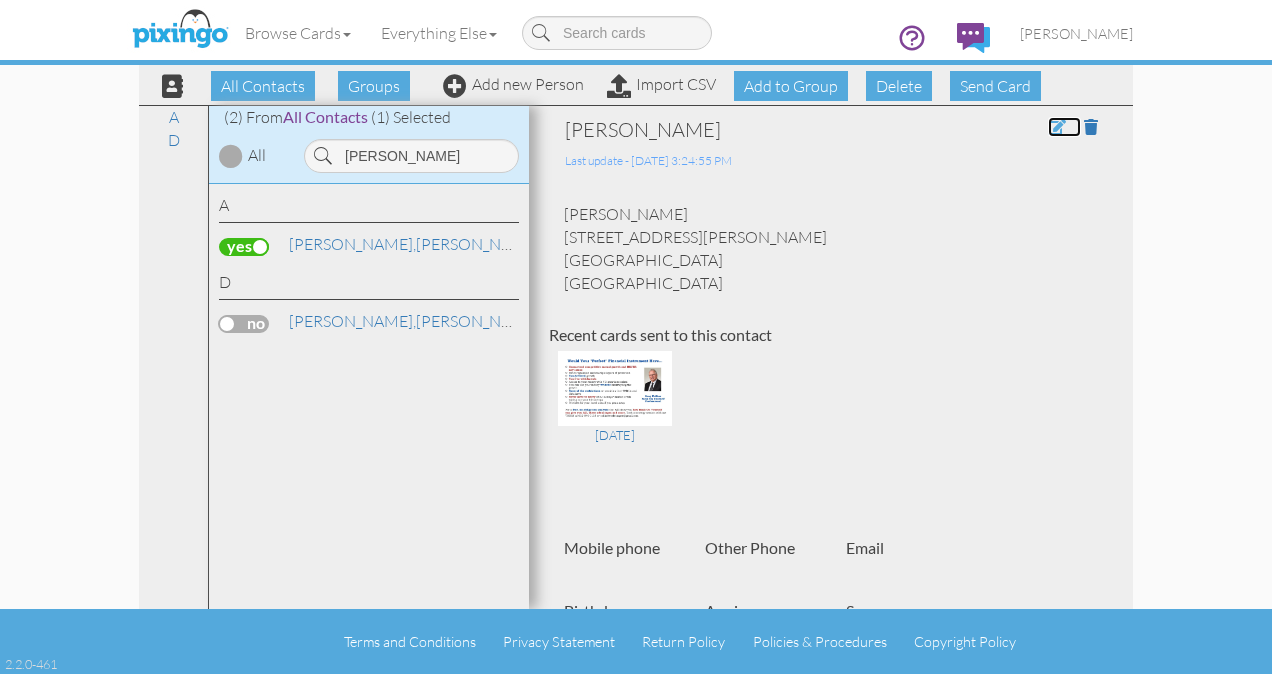 click at bounding box center (1057, 127) 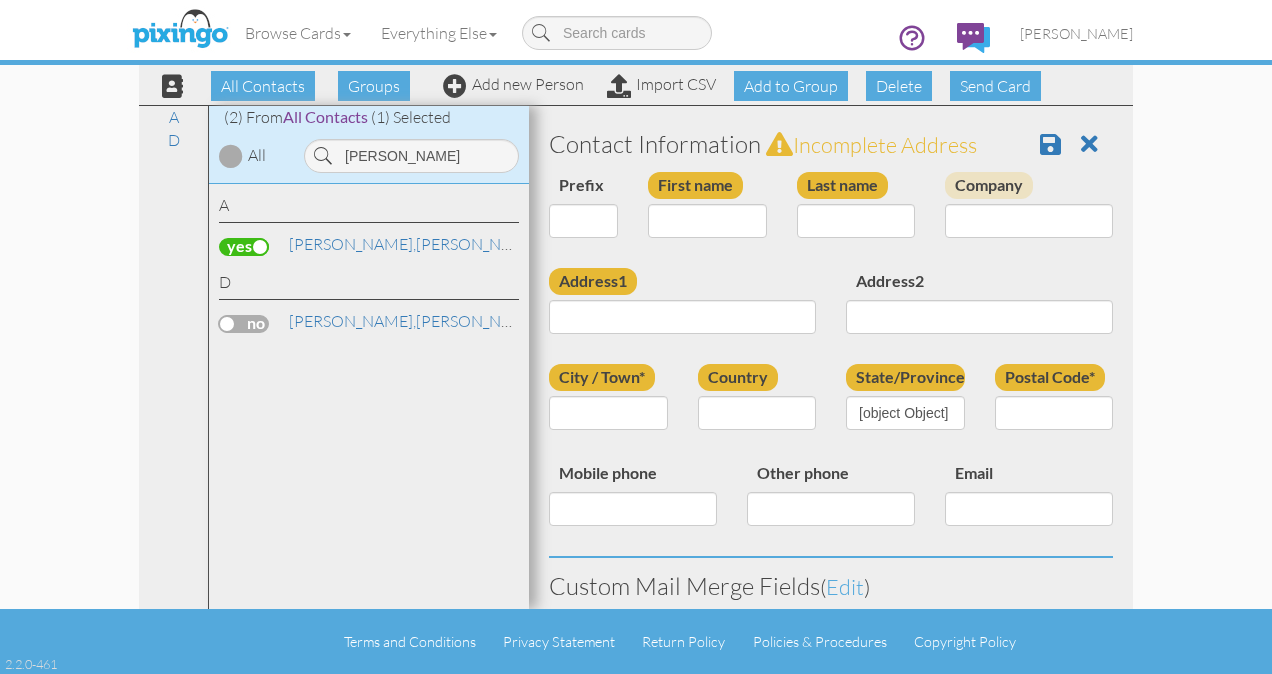 type on "[PERSON_NAME]" 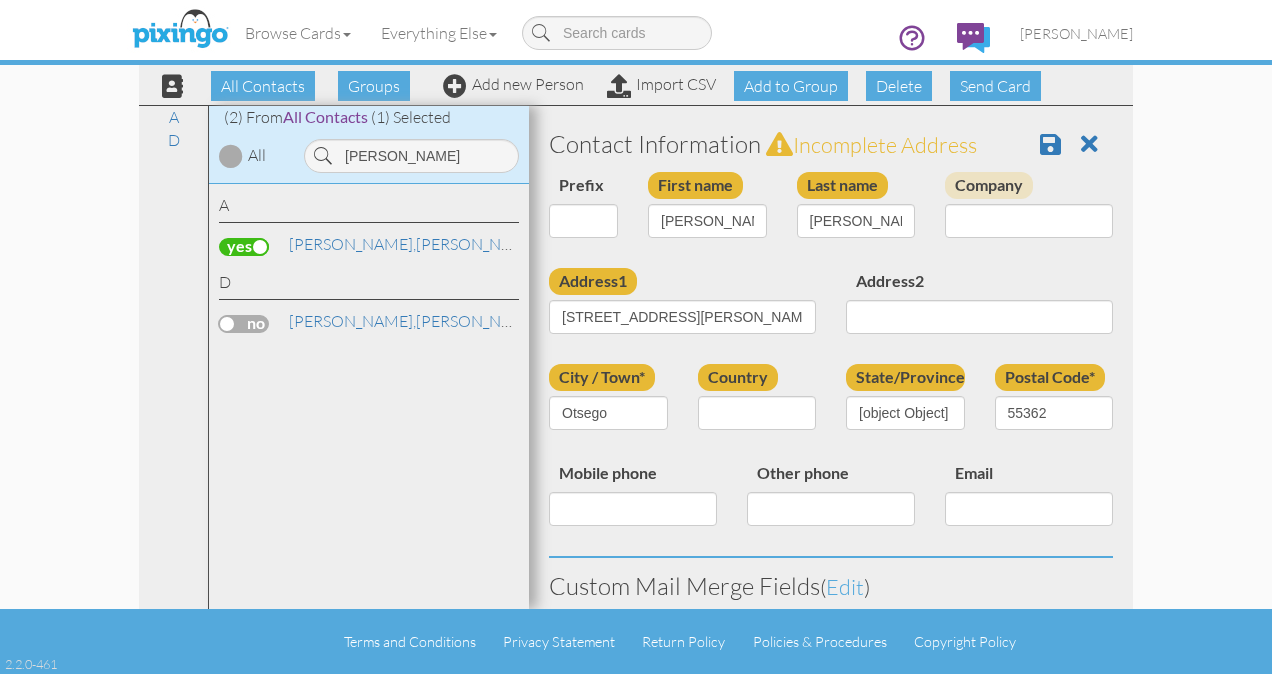 select on "object:7850" 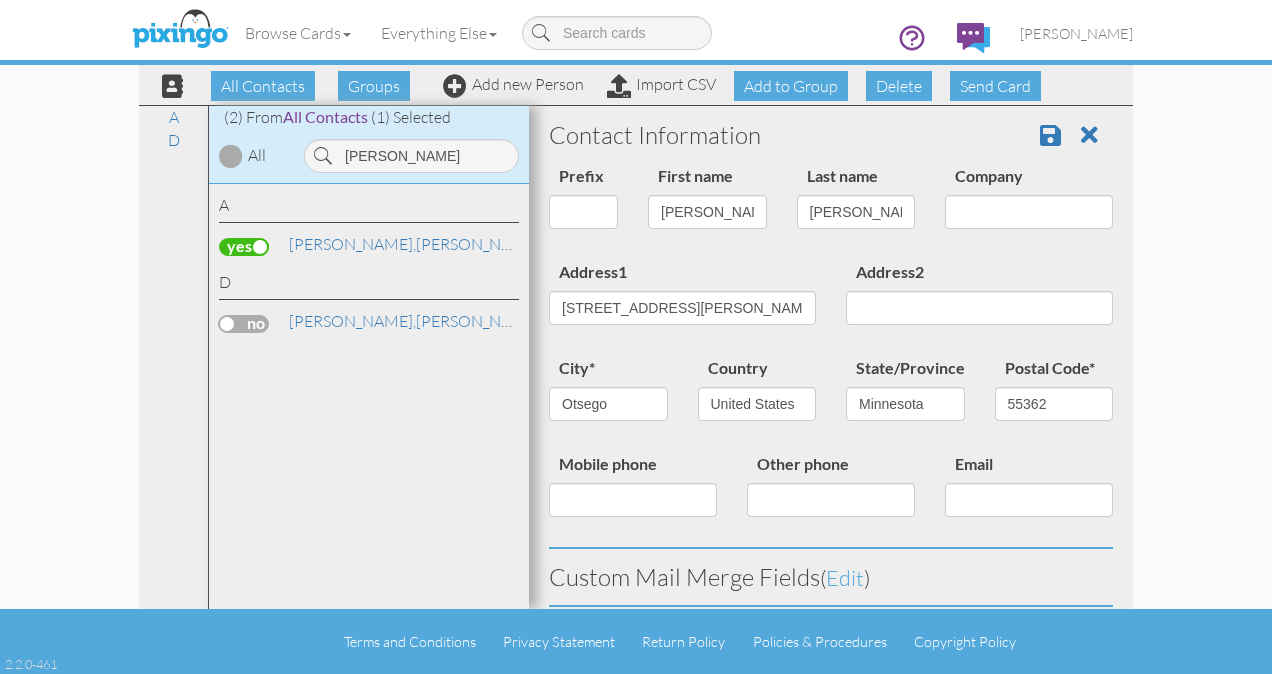 scroll, scrollTop: 0, scrollLeft: 0, axis: both 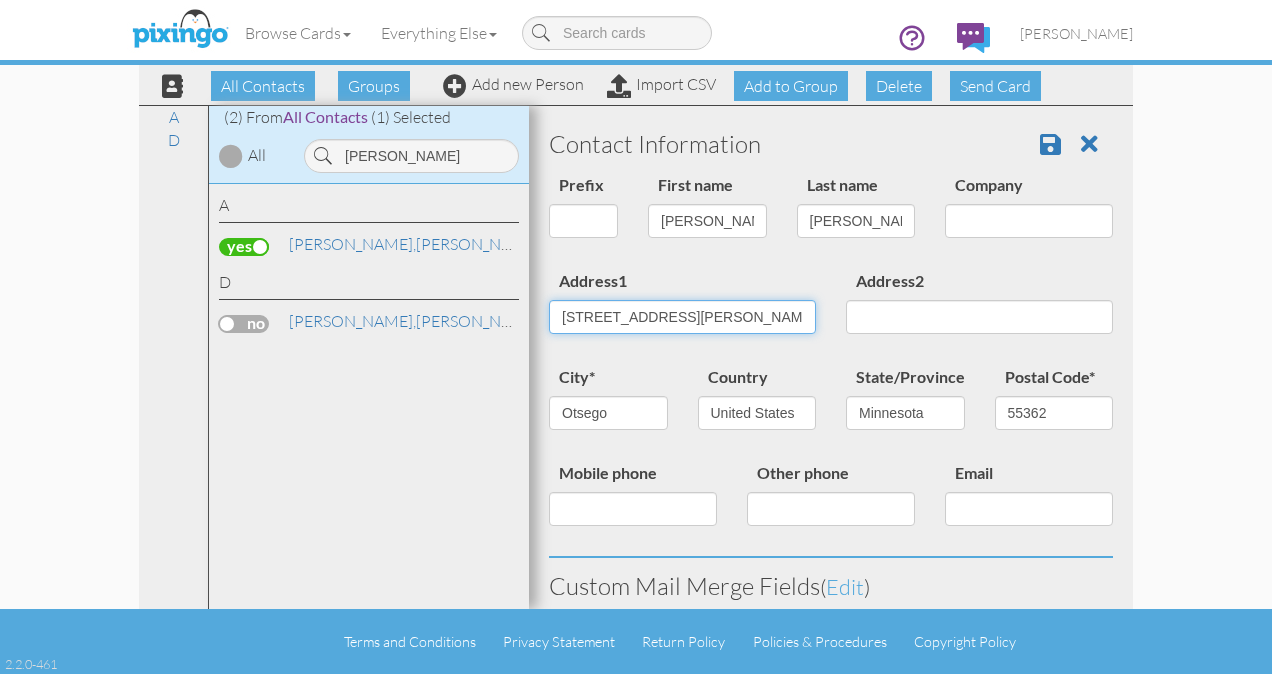 drag, startPoint x: 707, startPoint y: 314, endPoint x: 538, endPoint y: 324, distance: 169.2956 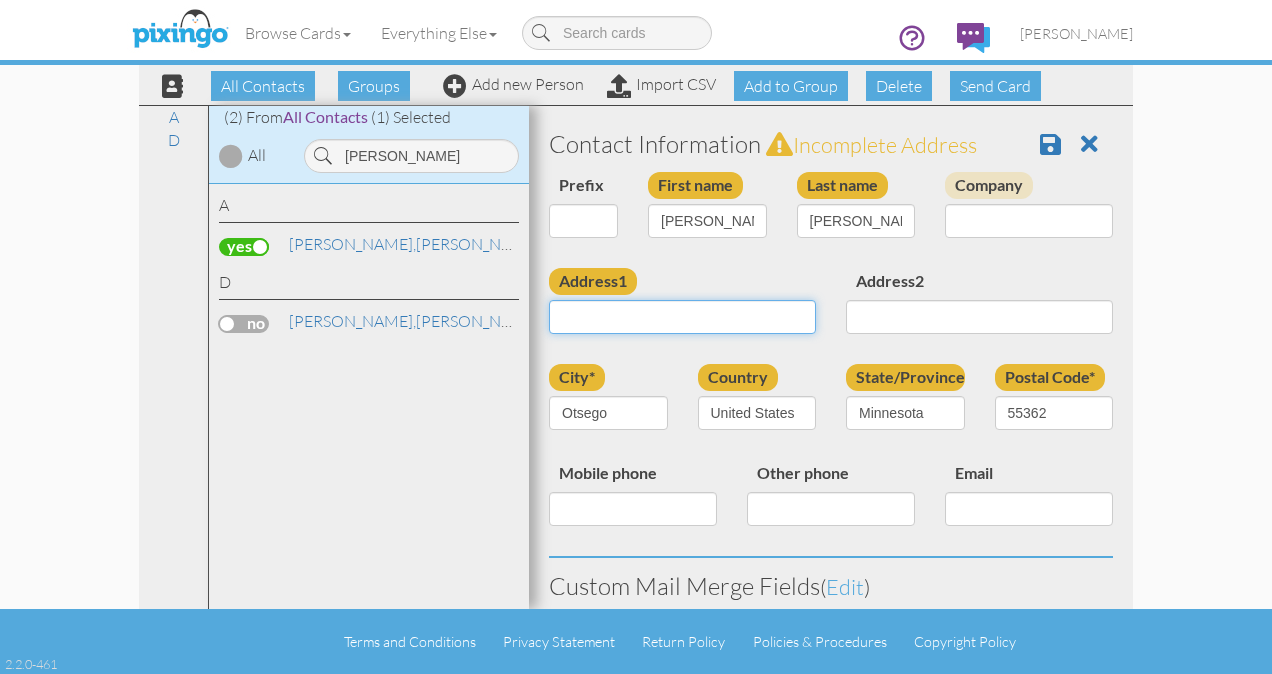 paste on "[STREET_ADDRESS][PERSON_NAME]" 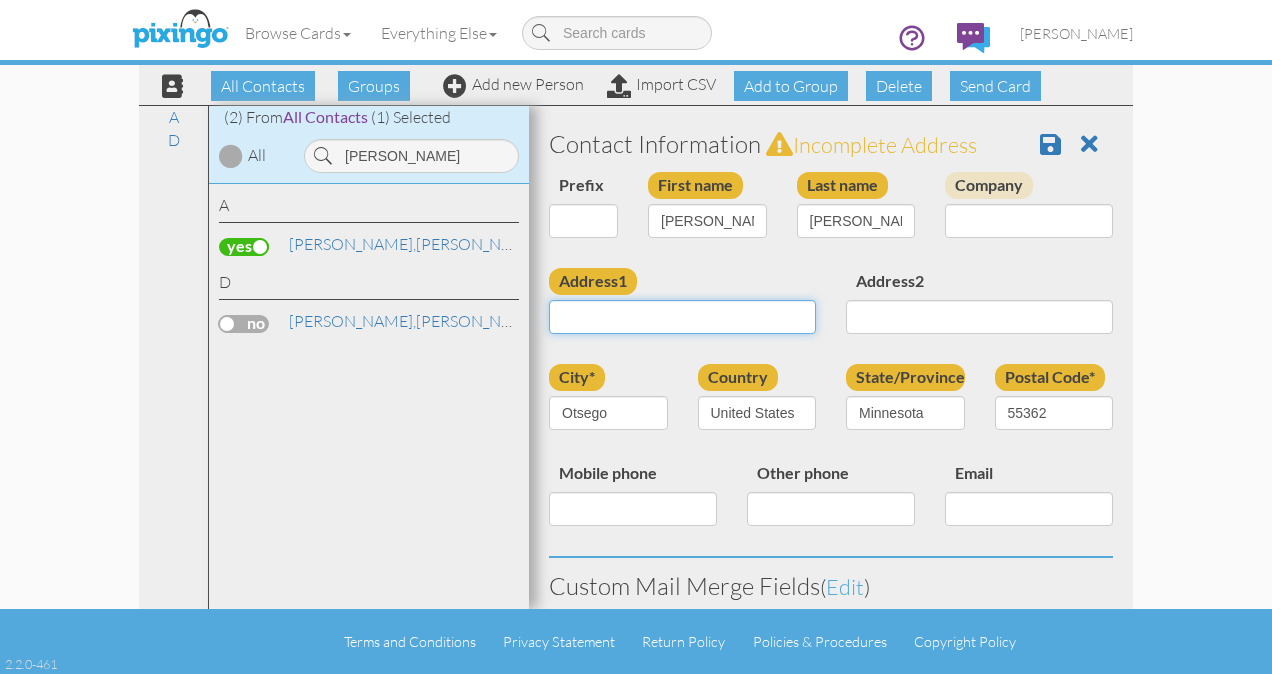type on "[STREET_ADDRESS][PERSON_NAME]" 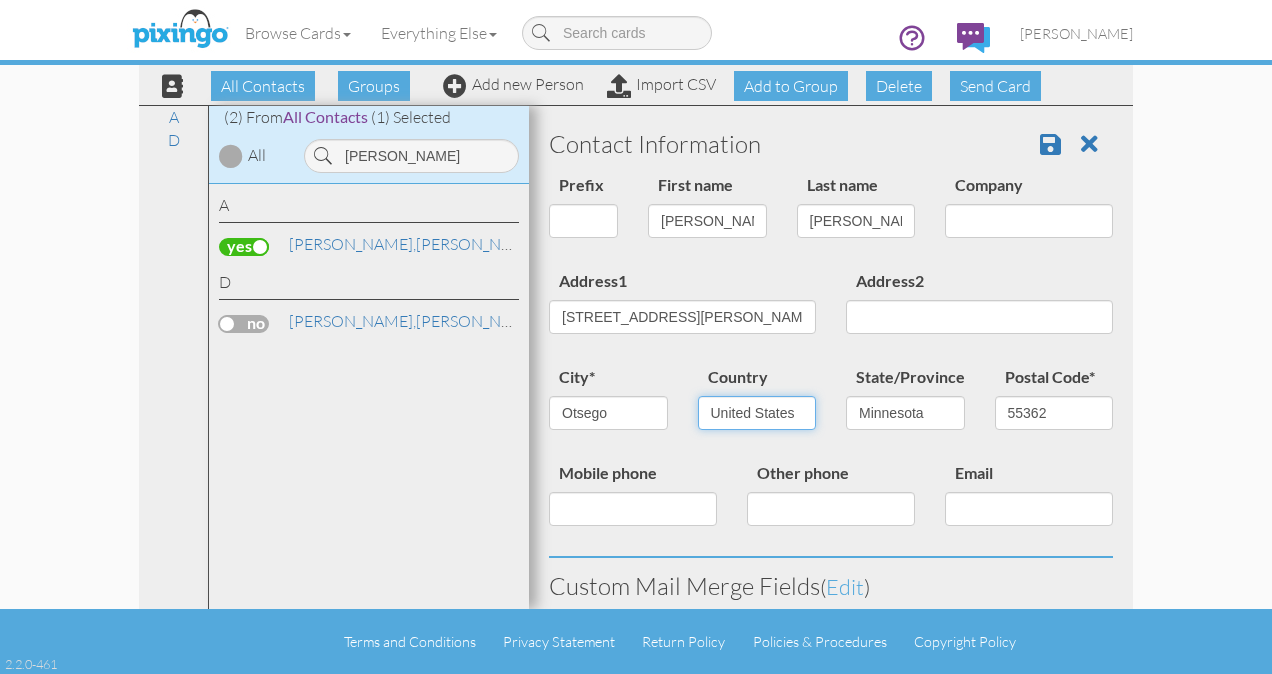 select on "object:7851" 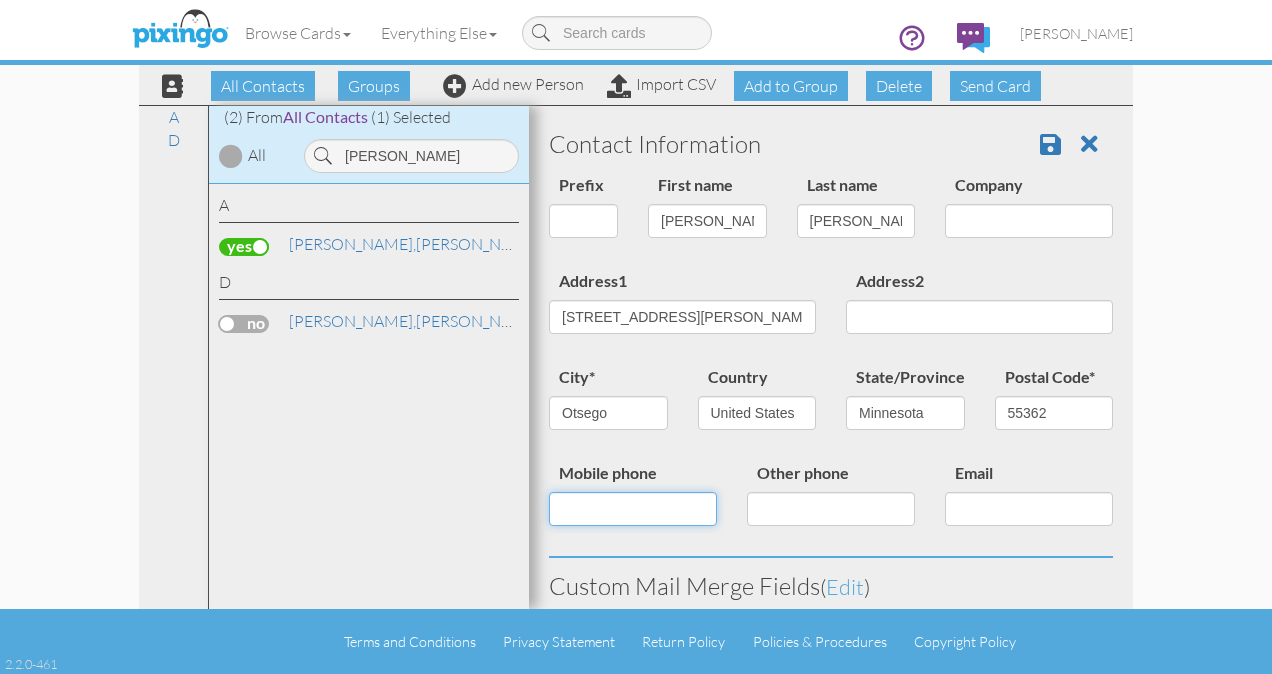 type on "7634989481" 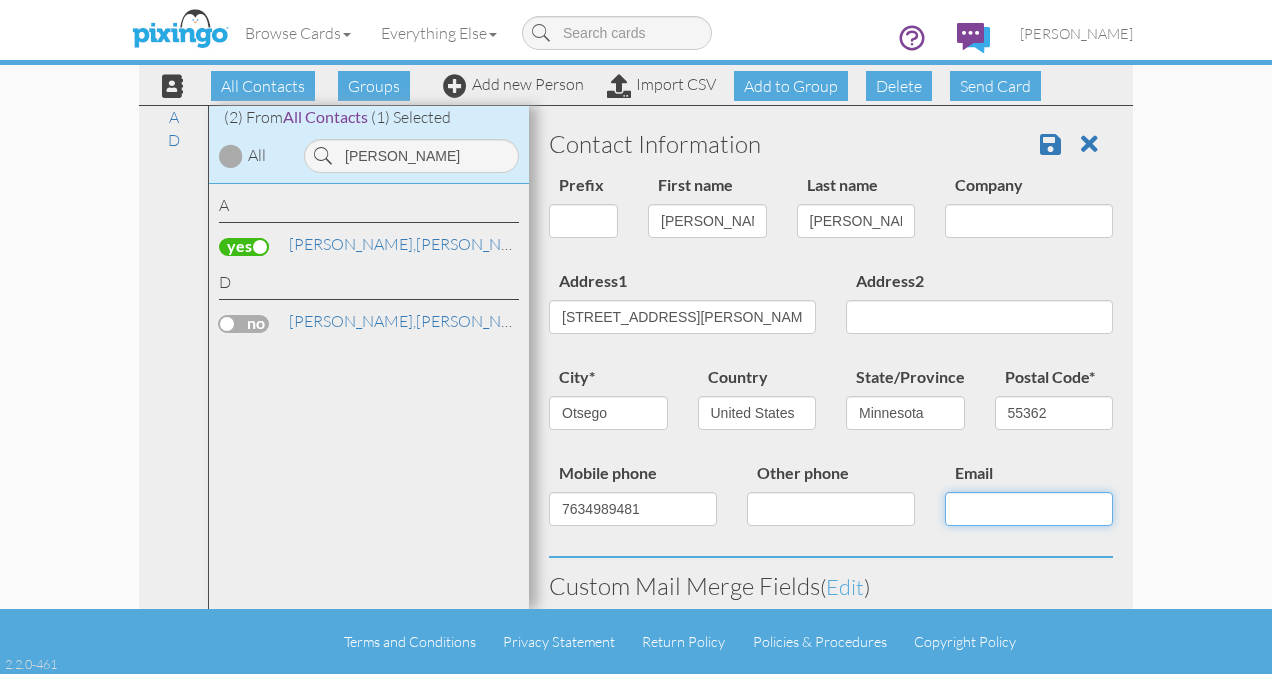 type on "[EMAIL_ADDRESS][DOMAIN_NAME]" 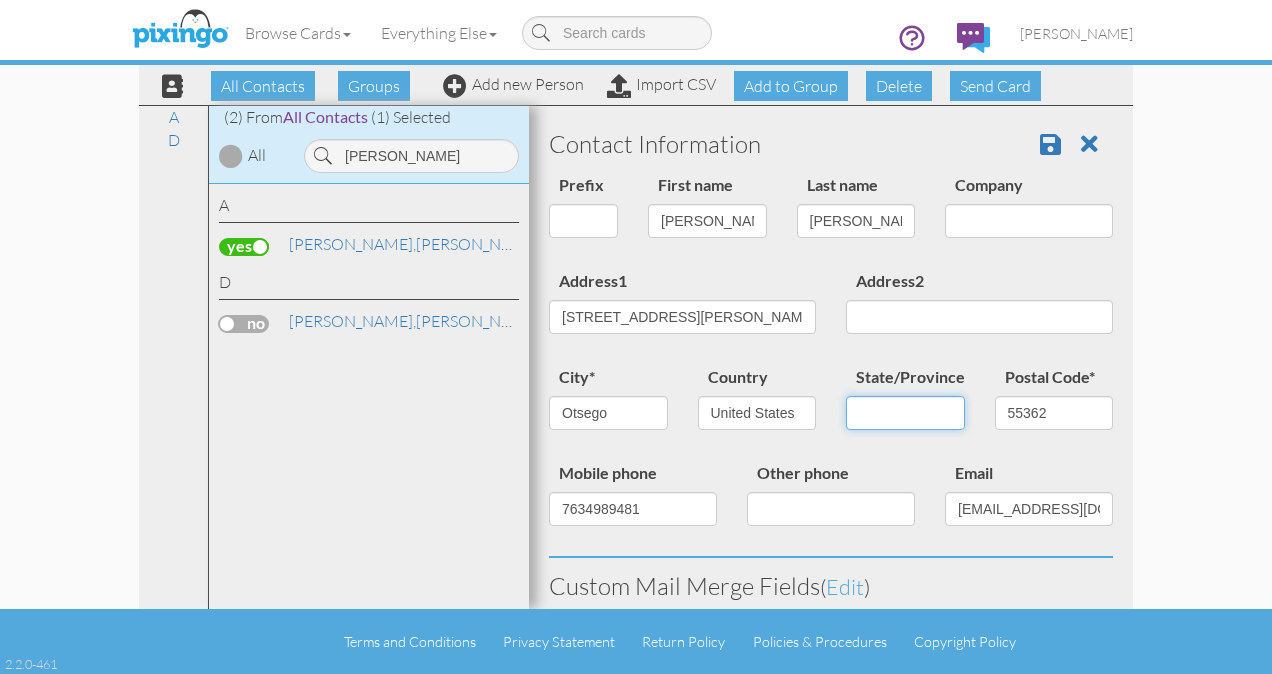 select on "object:8119" 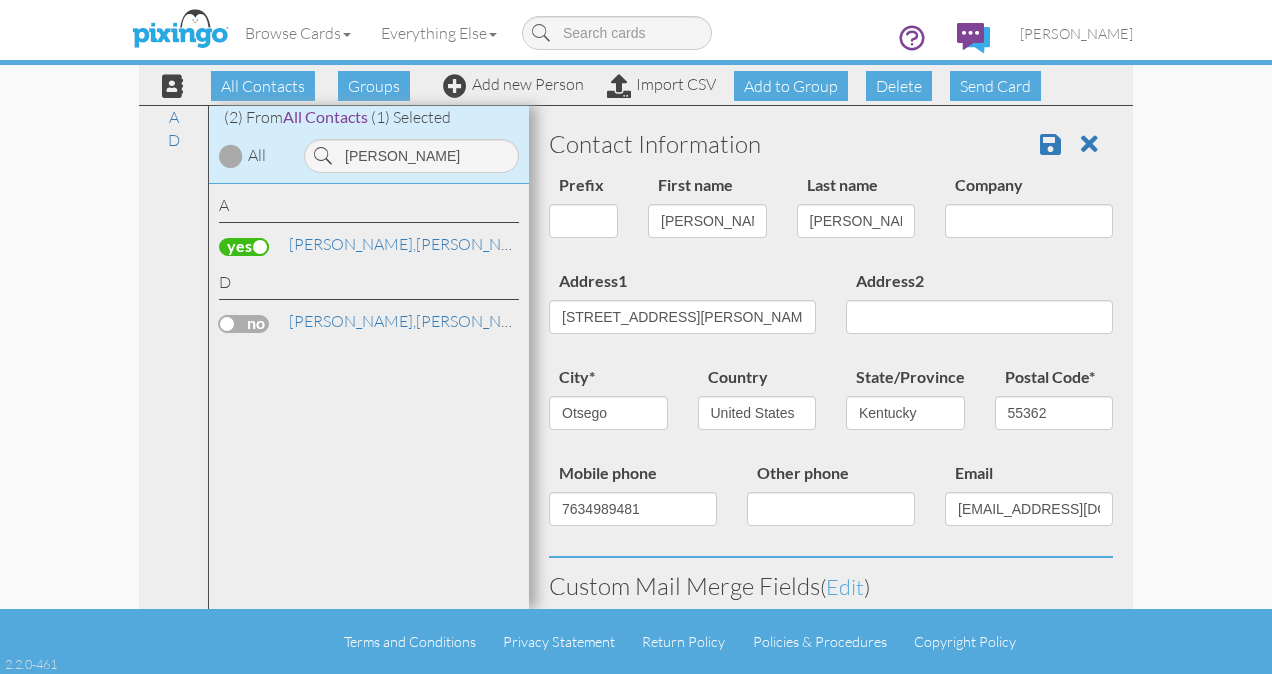 type on "[STREET_ADDRESS][PERSON_NAME]" 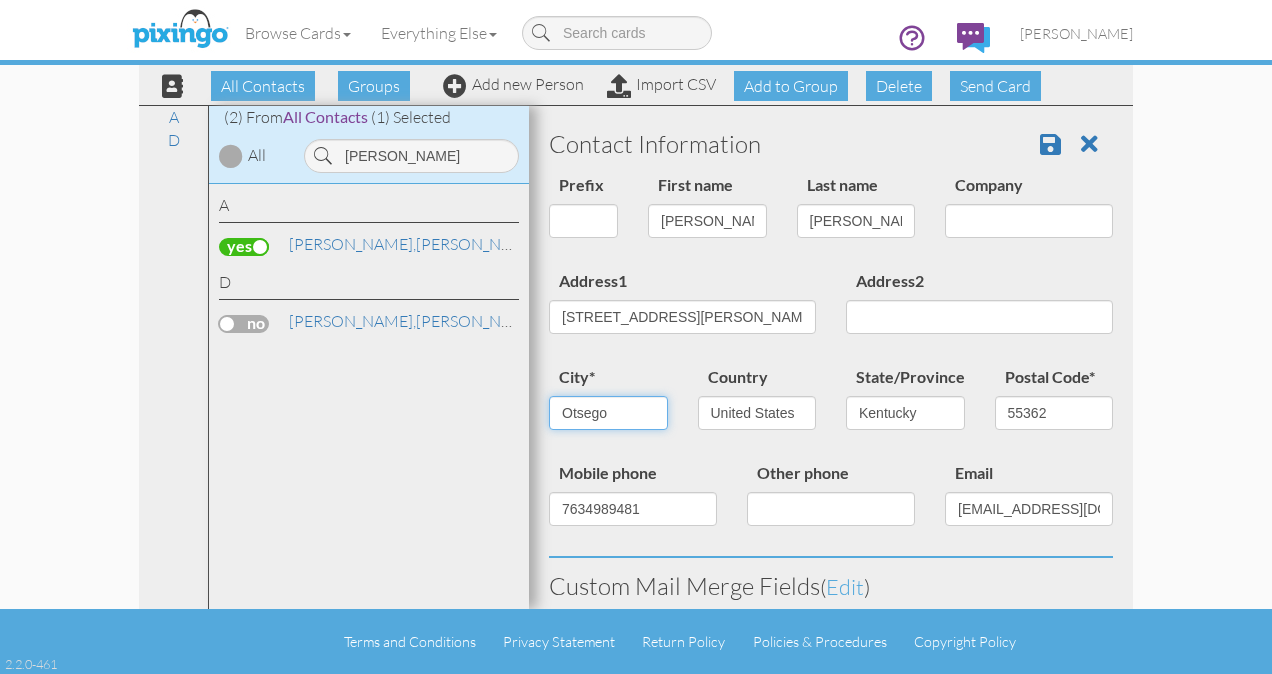 click on "Otsego" at bounding box center (608, 413) 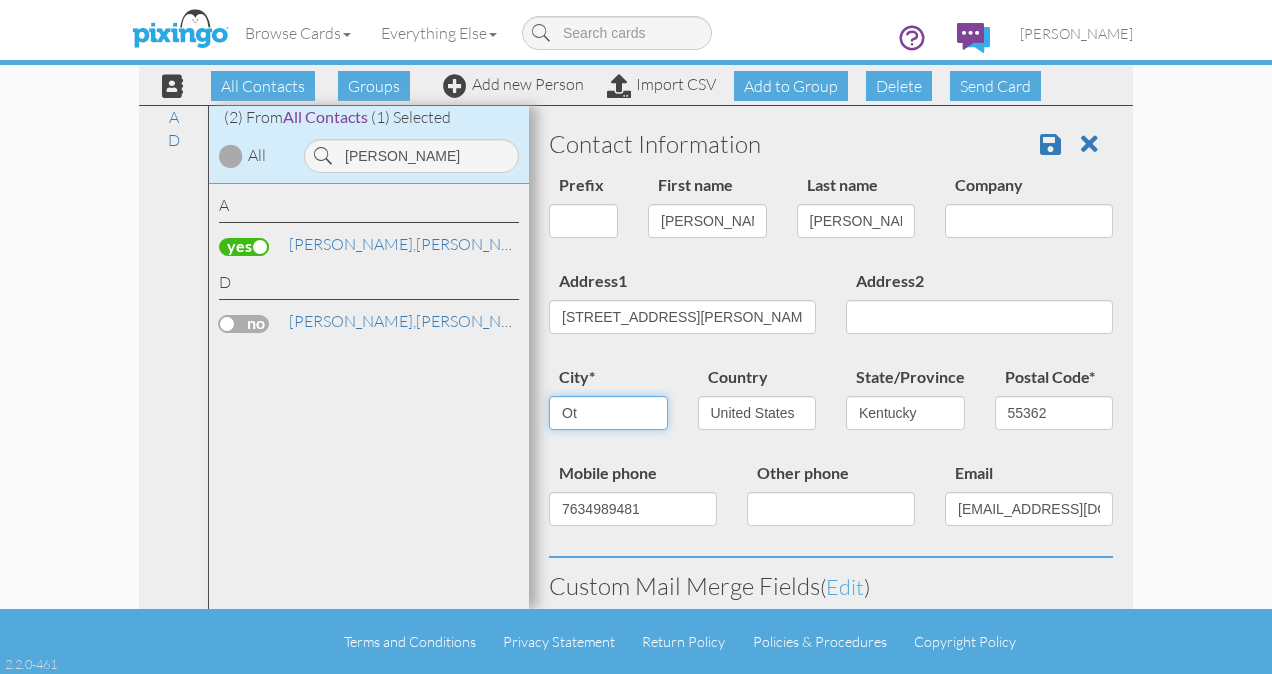 type on "O" 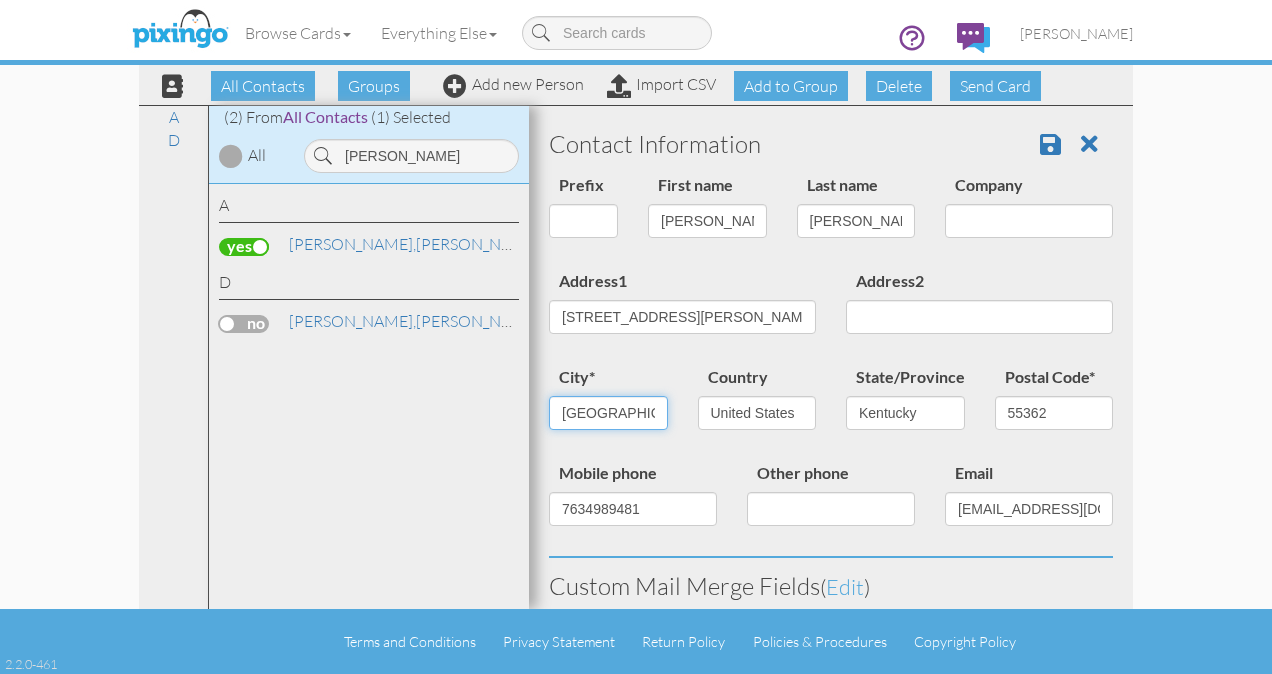 type on "[GEOGRAPHIC_DATA]" 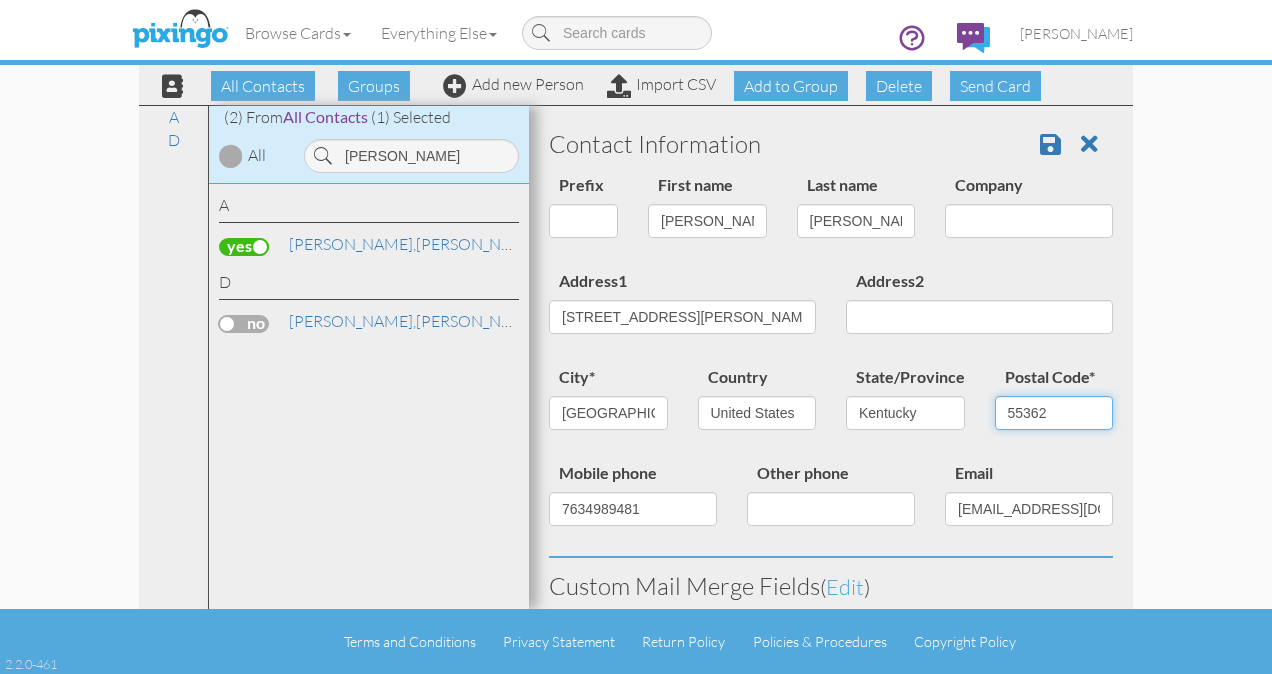 click on "55362" at bounding box center (1054, 413) 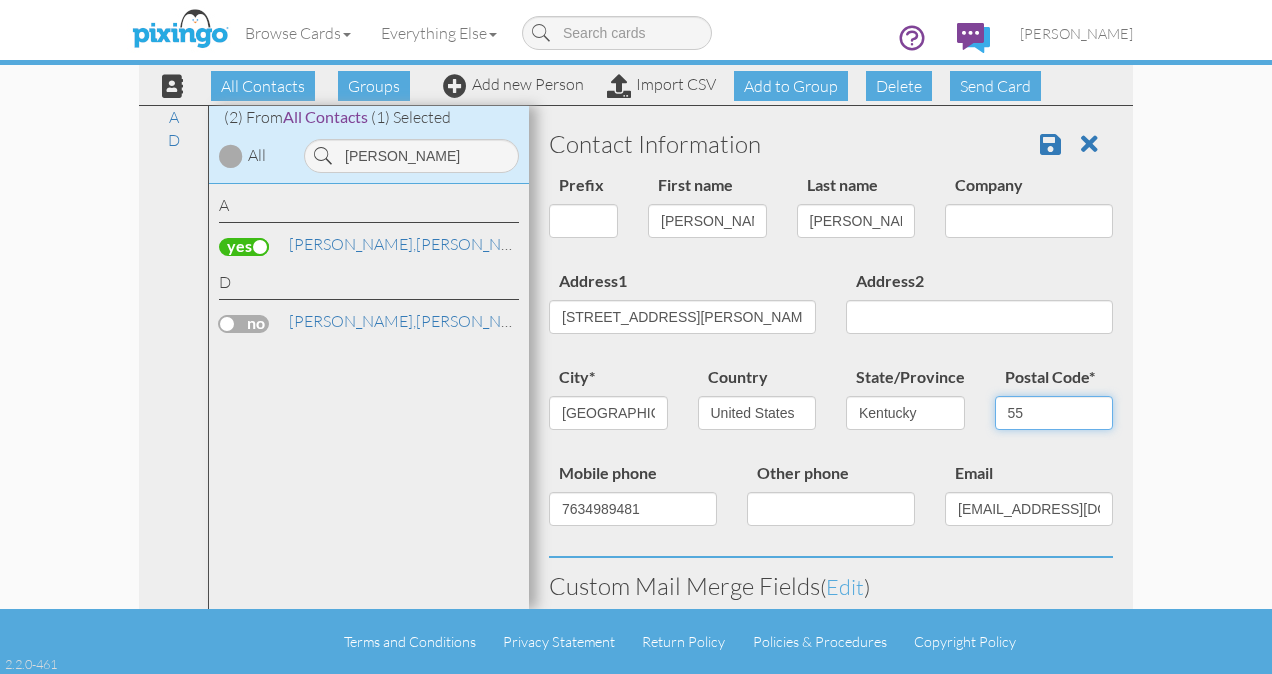 type on "5" 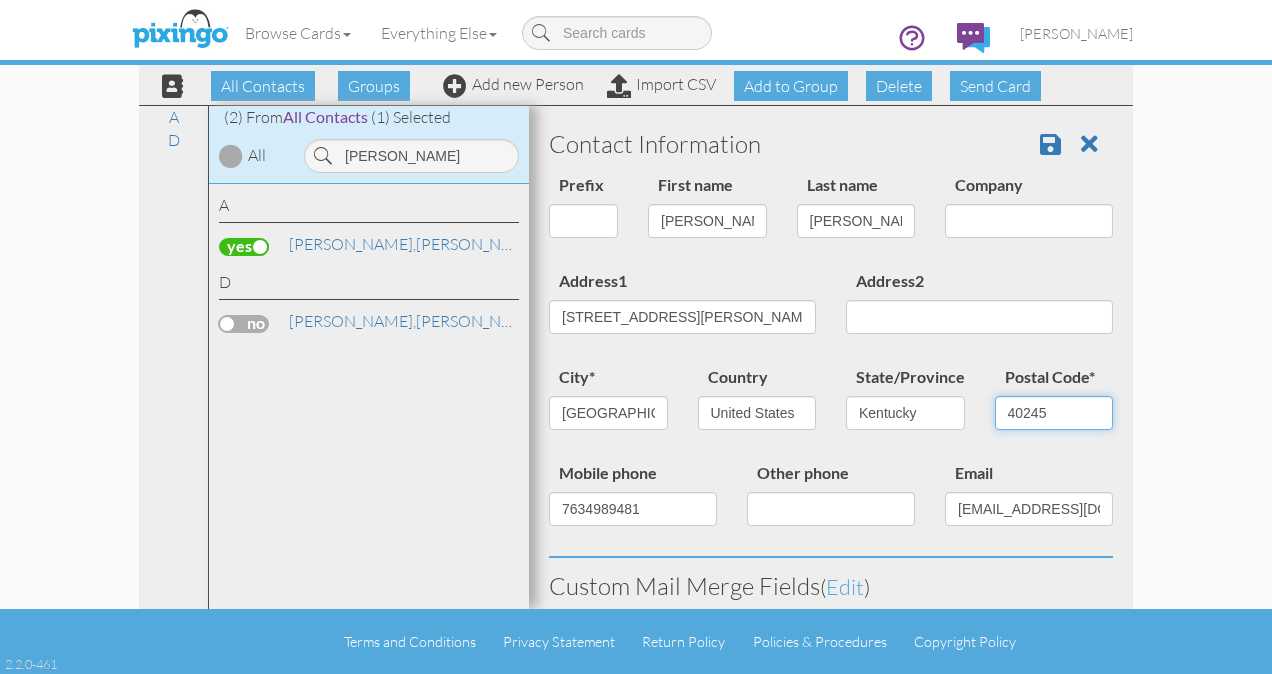 type on "40245" 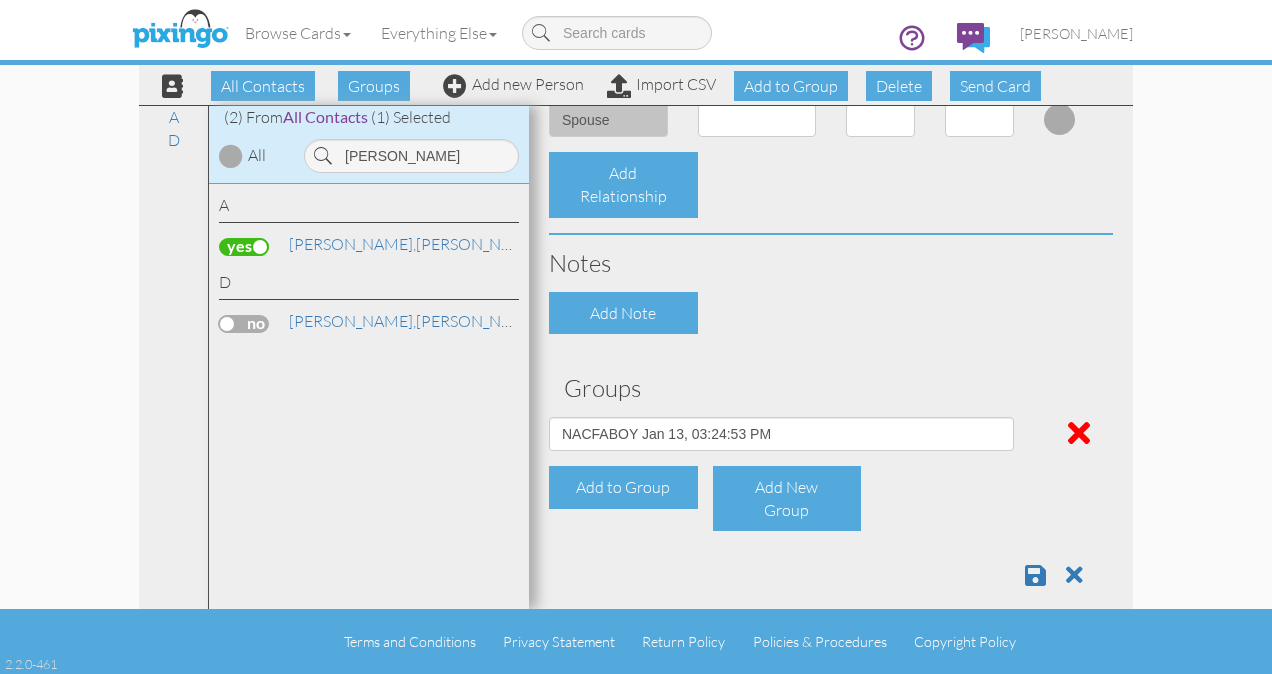 scroll, scrollTop: 860, scrollLeft: 0, axis: vertical 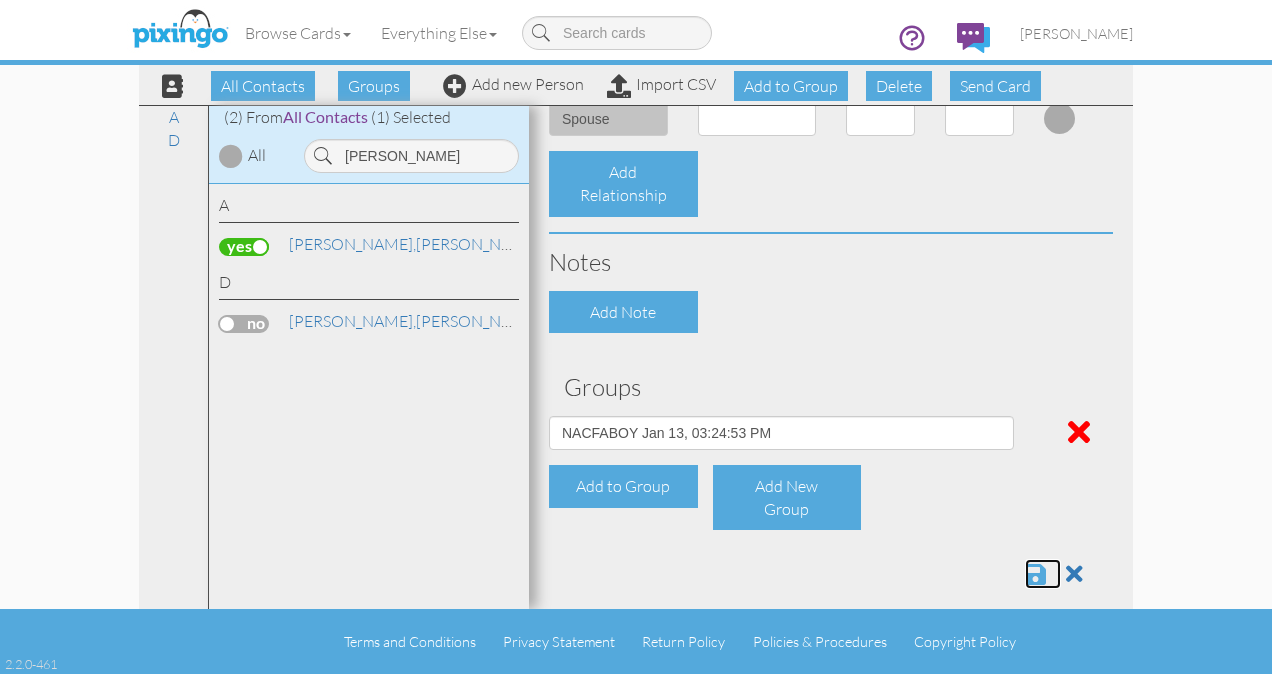 click at bounding box center [1035, 574] 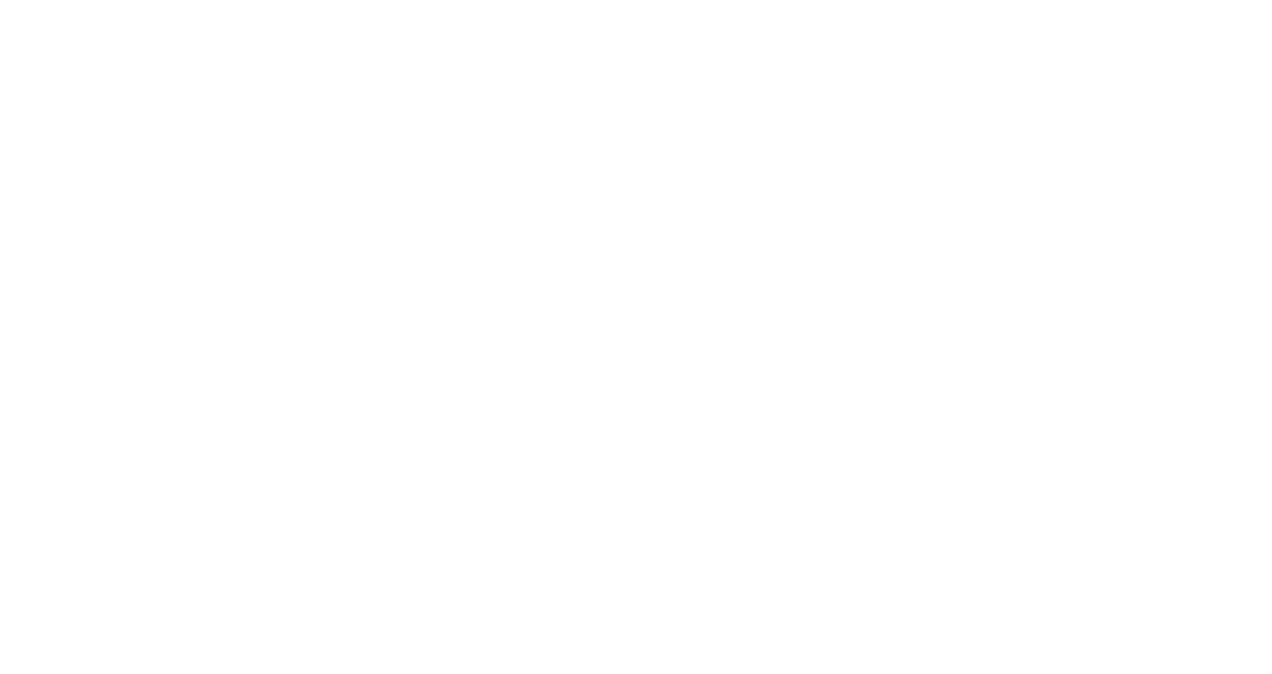 scroll, scrollTop: 0, scrollLeft: 0, axis: both 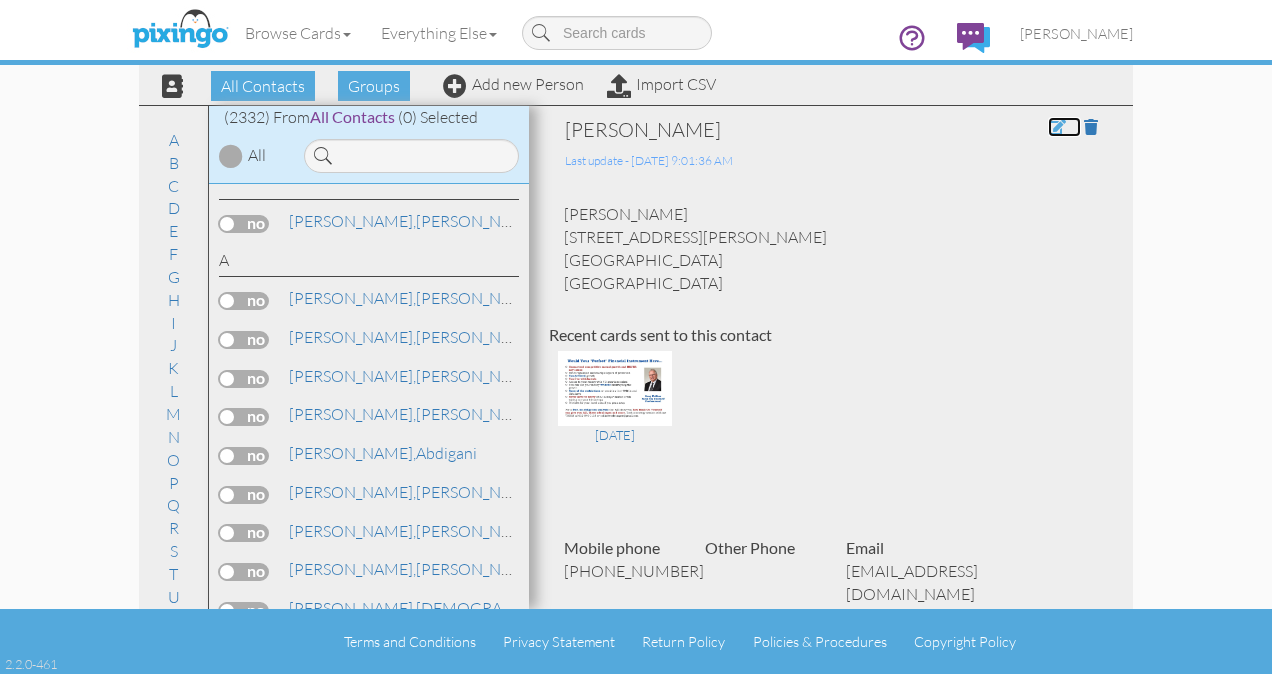 click at bounding box center [1057, 127] 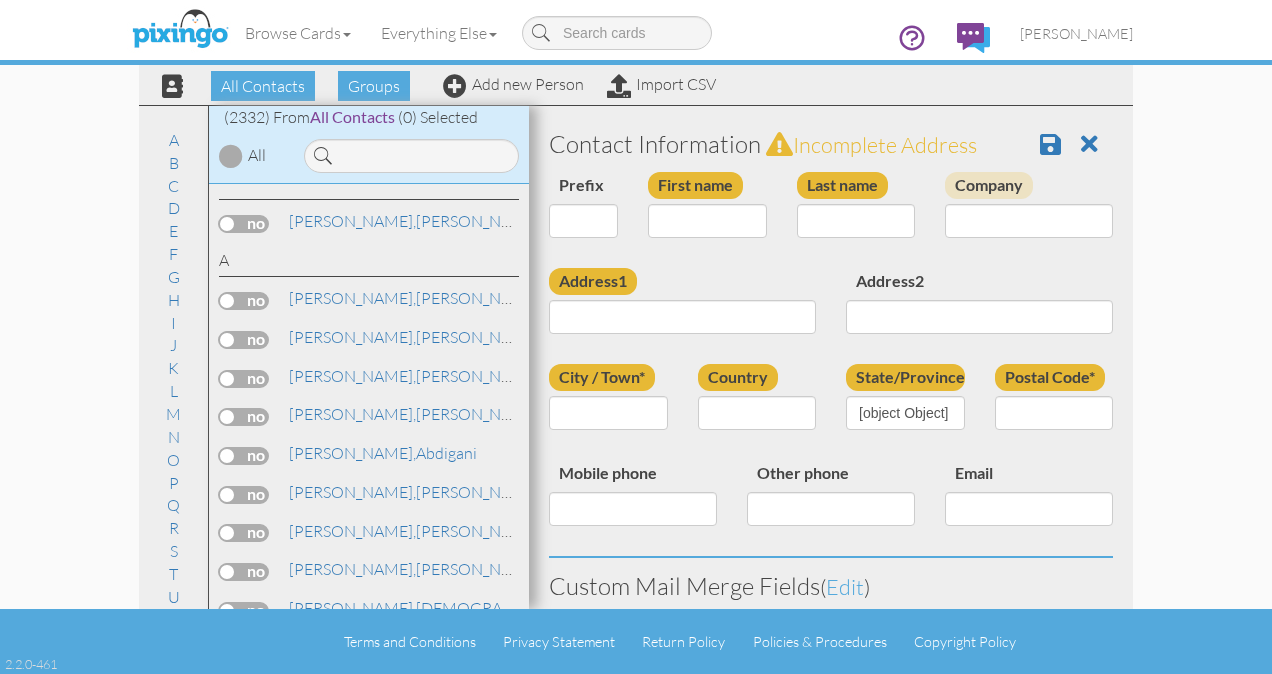 type on "[PERSON_NAME]" 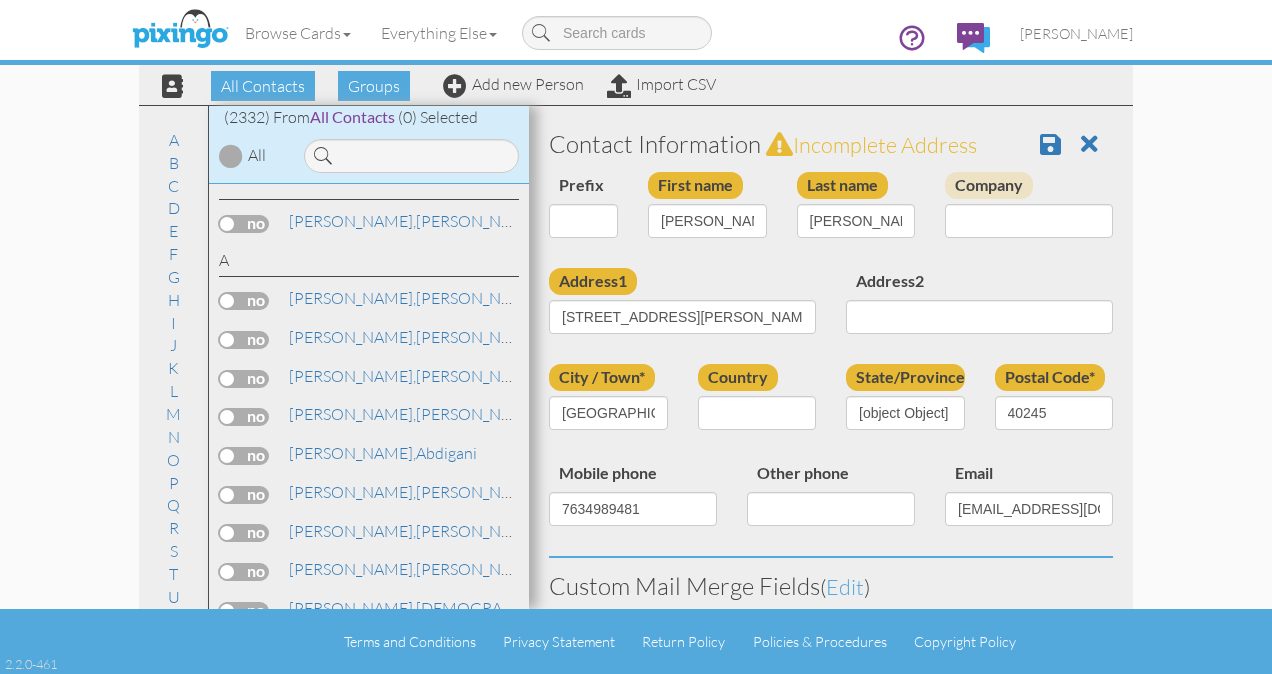 select on "object:7288" 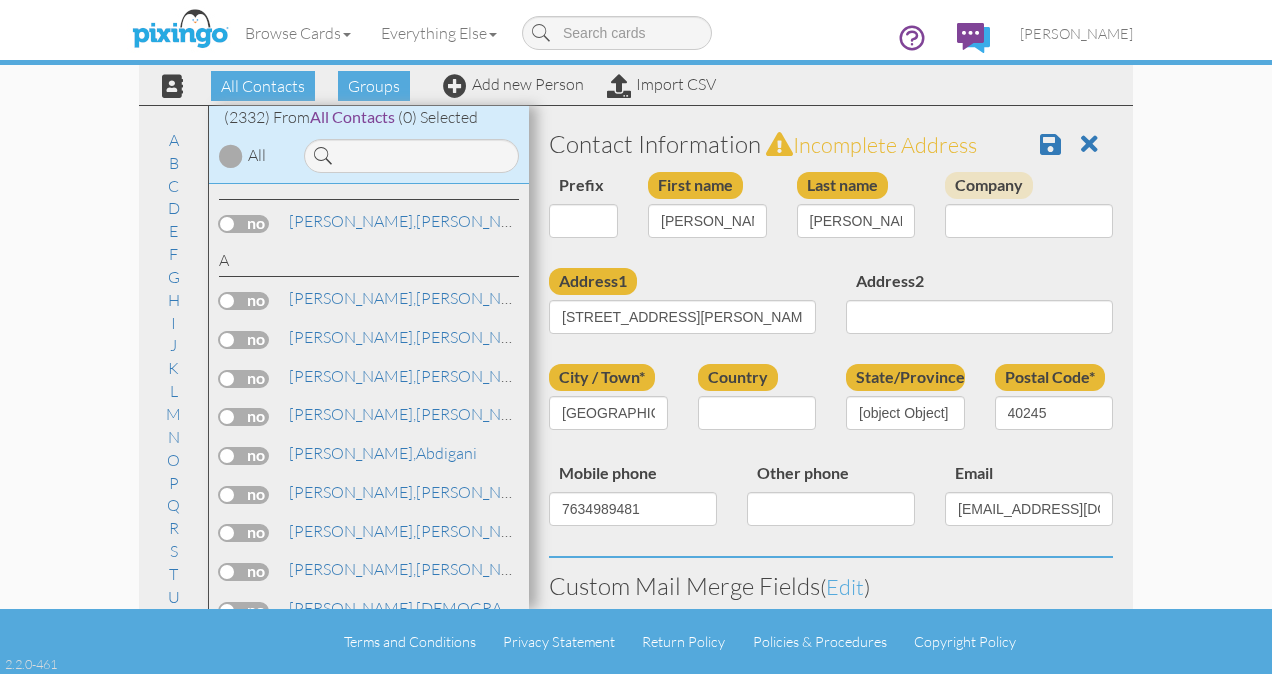 select on "object:7533" 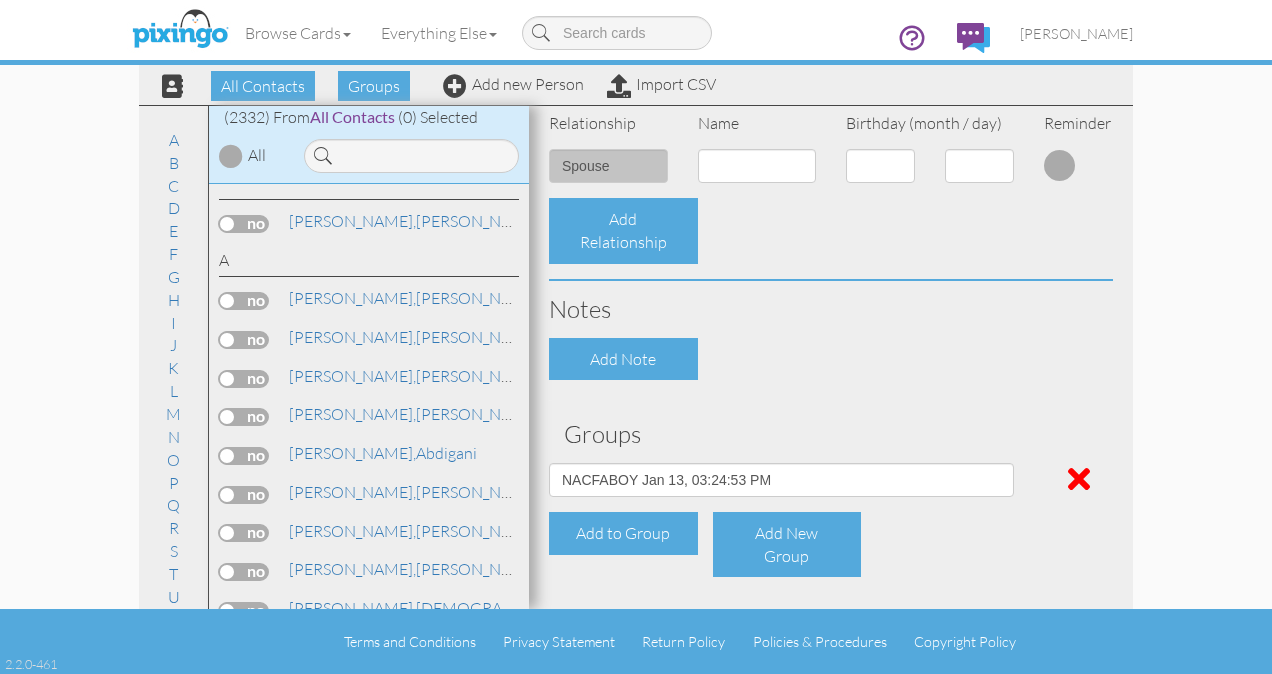scroll, scrollTop: 883, scrollLeft: 0, axis: vertical 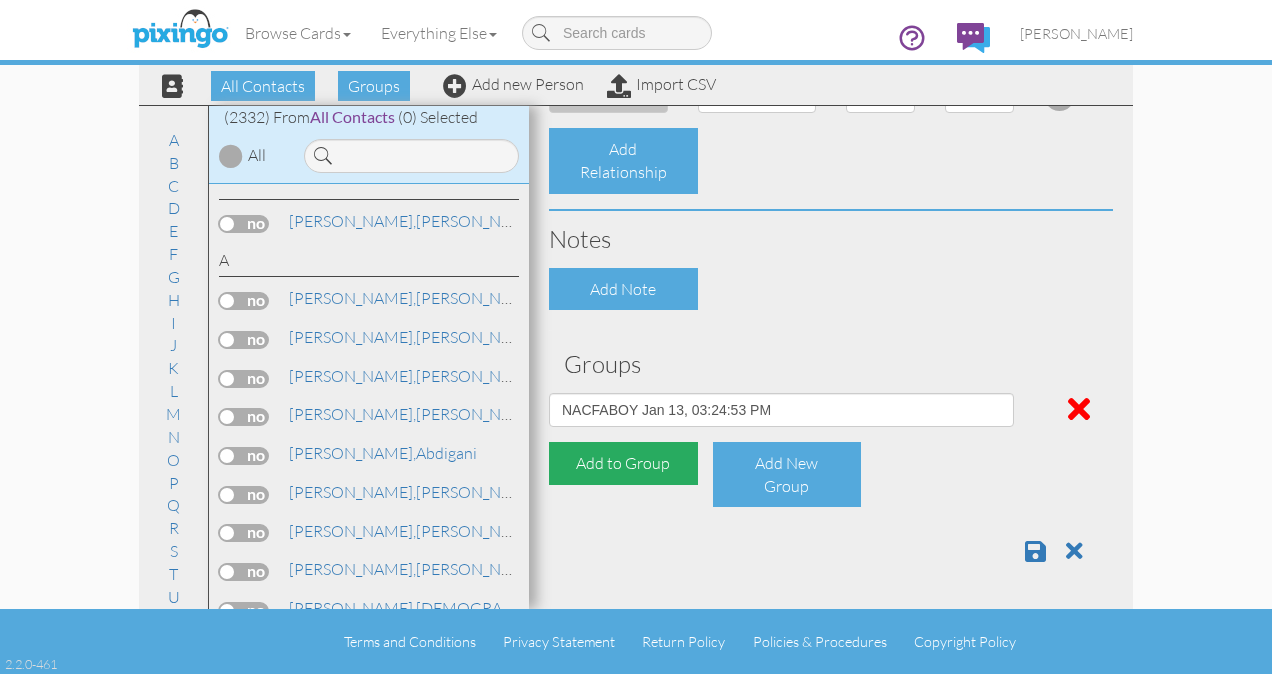 click on "Add to Group" at bounding box center [623, 463] 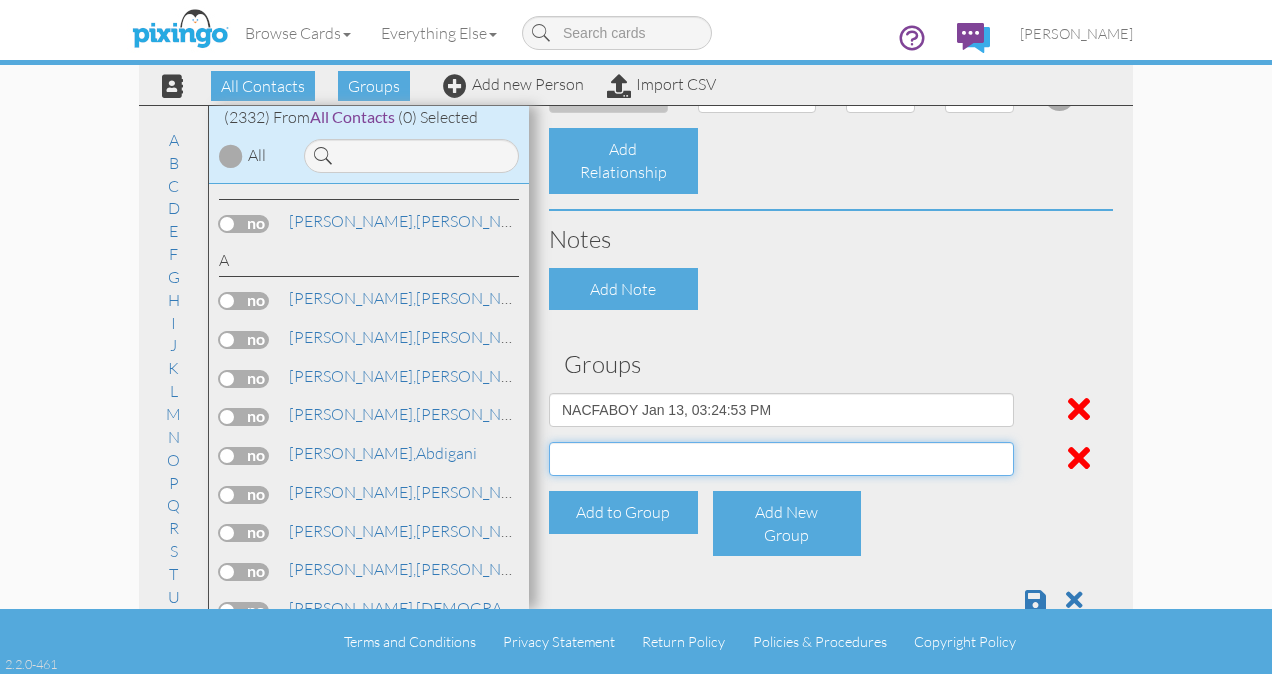 click on "All Clients Jan 13, 03:17:00 PM NACFABOY Jan 13, 03:24:53 PM" at bounding box center [781, 459] 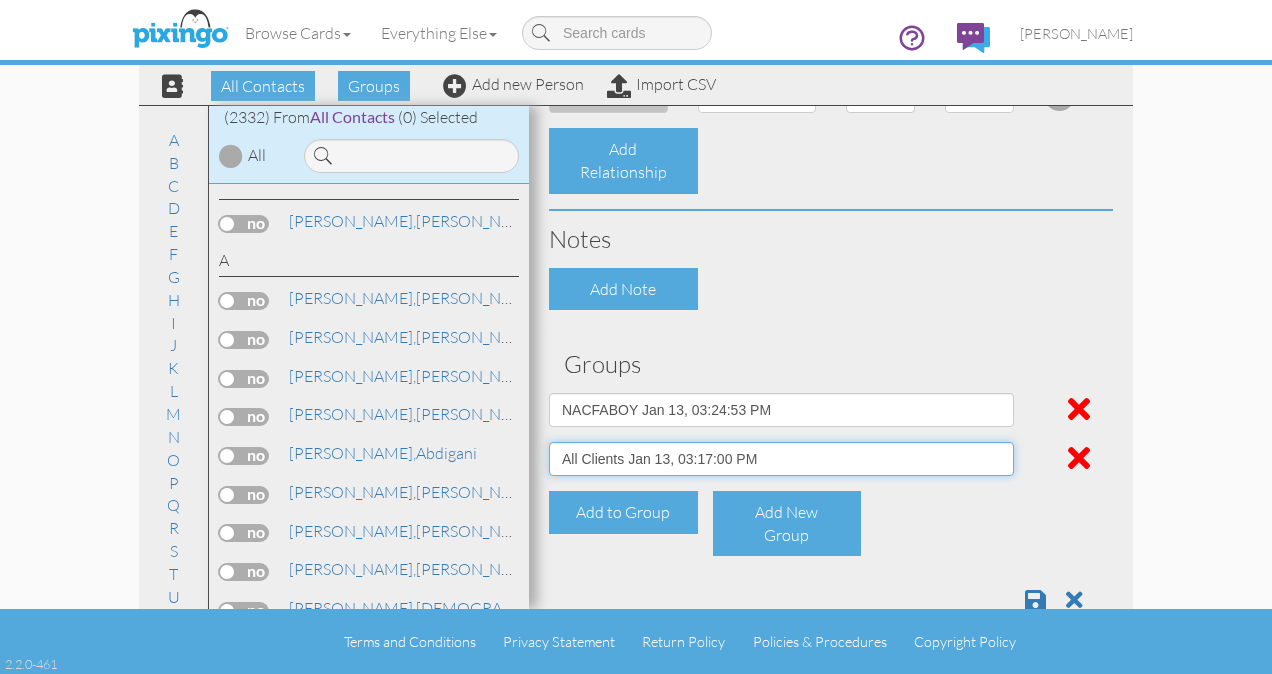click on "All Clients Jan 13, 03:17:00 PM NACFABOY Jan 13, 03:24:53 PM" at bounding box center [781, 459] 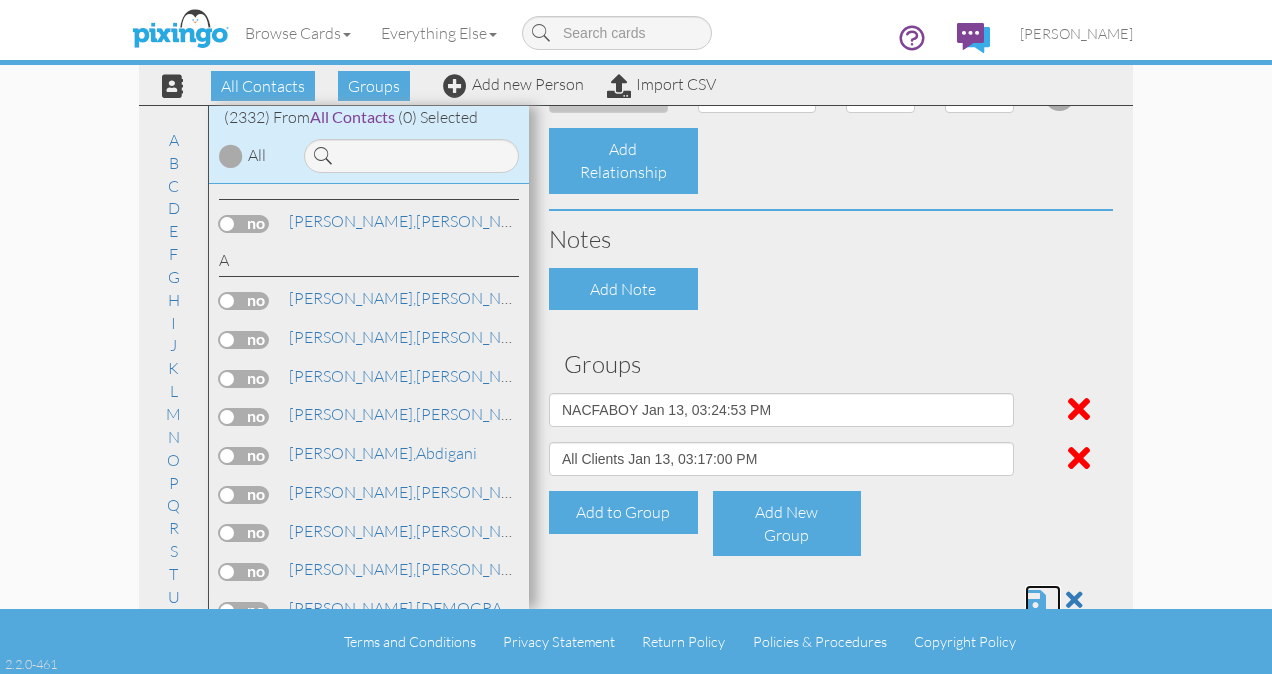 click at bounding box center [1035, 600] 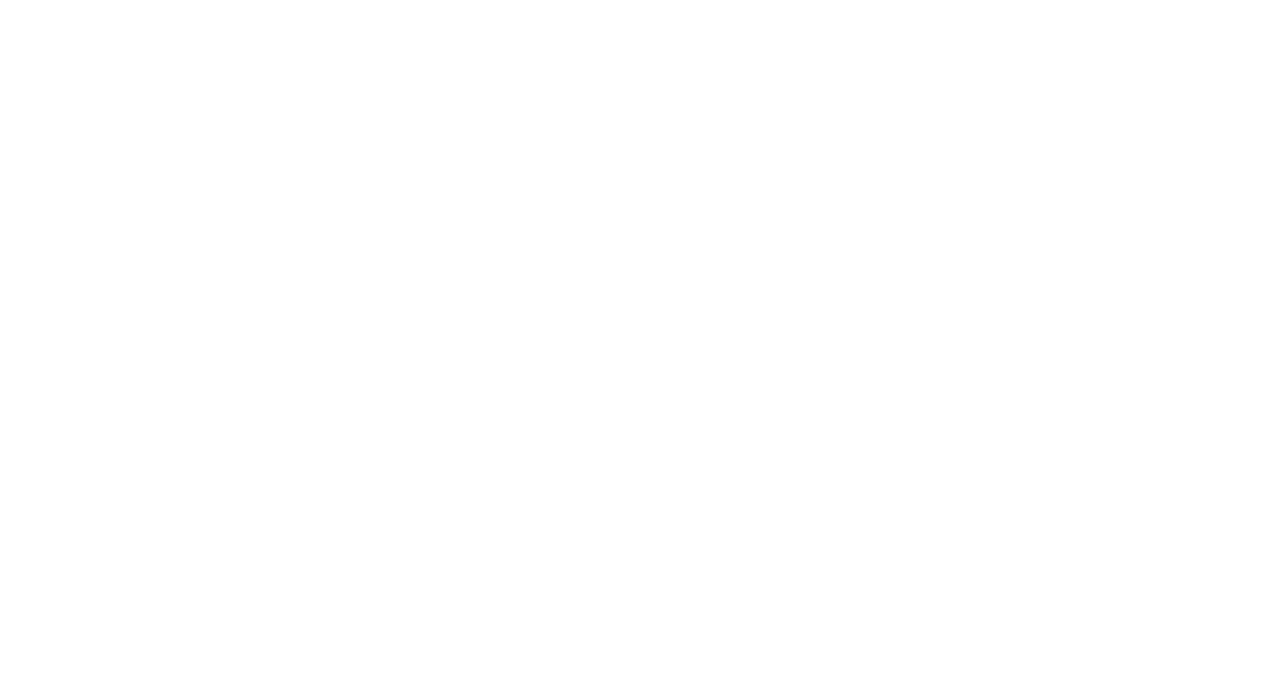scroll, scrollTop: 0, scrollLeft: 0, axis: both 